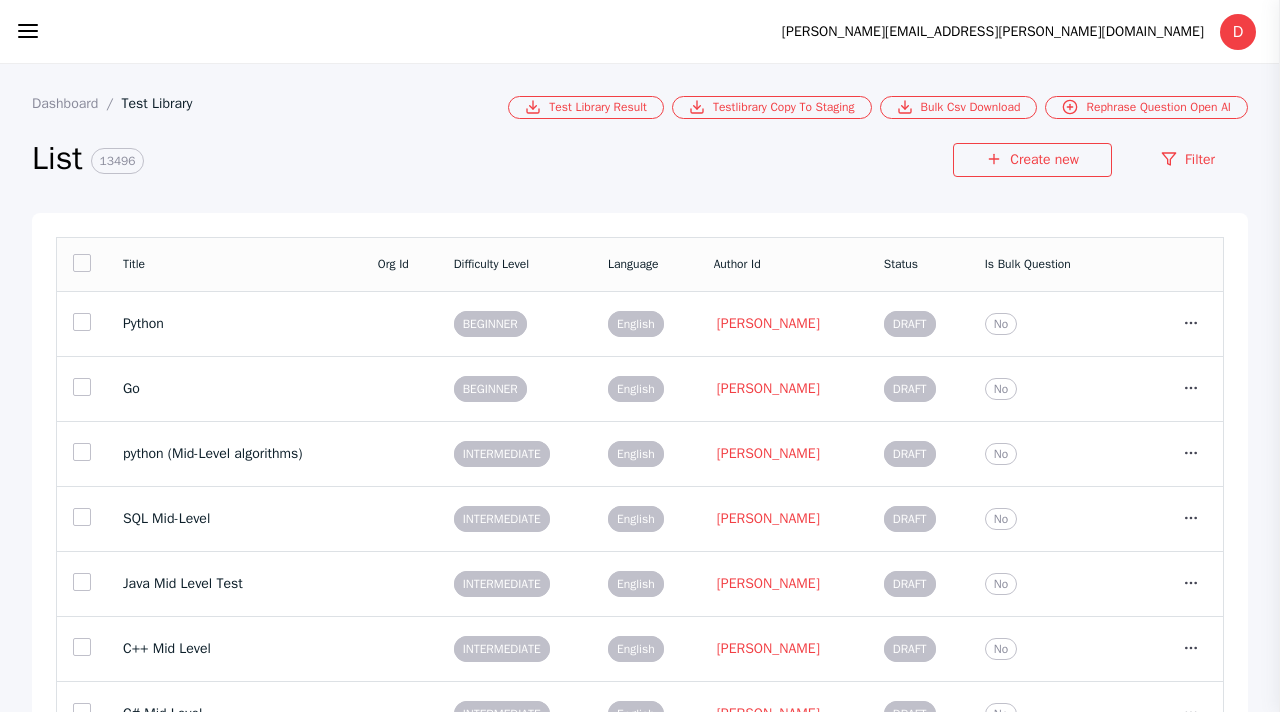 scroll, scrollTop: 0, scrollLeft: 0, axis: both 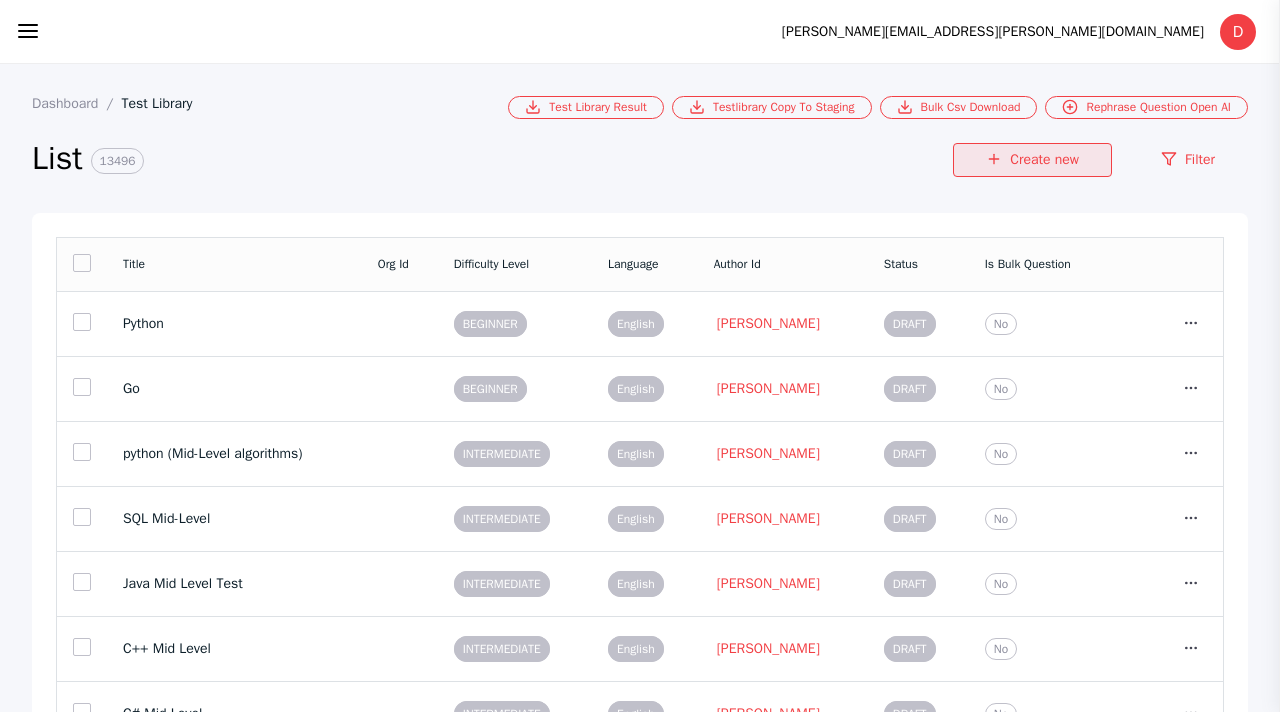 click on "Create new" at bounding box center [1032, 160] 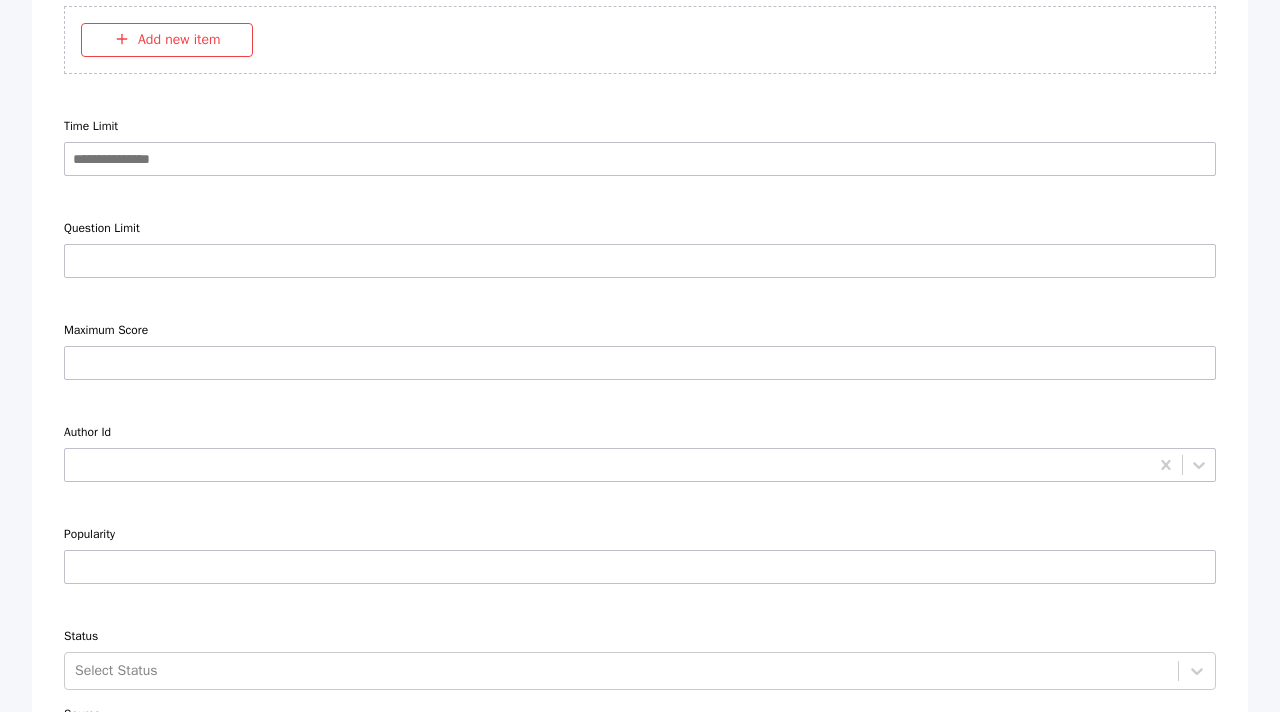 scroll, scrollTop: 3189, scrollLeft: 0, axis: vertical 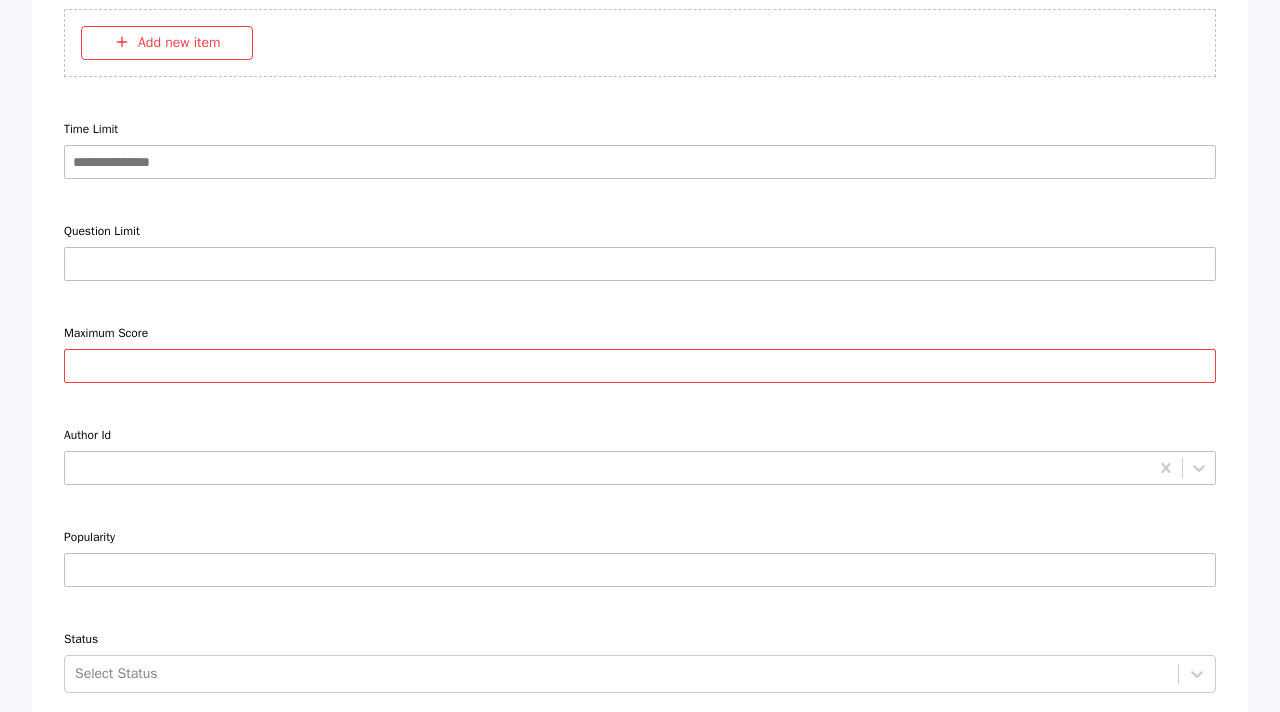 click on "Maximum Score" at bounding box center [640, 366] 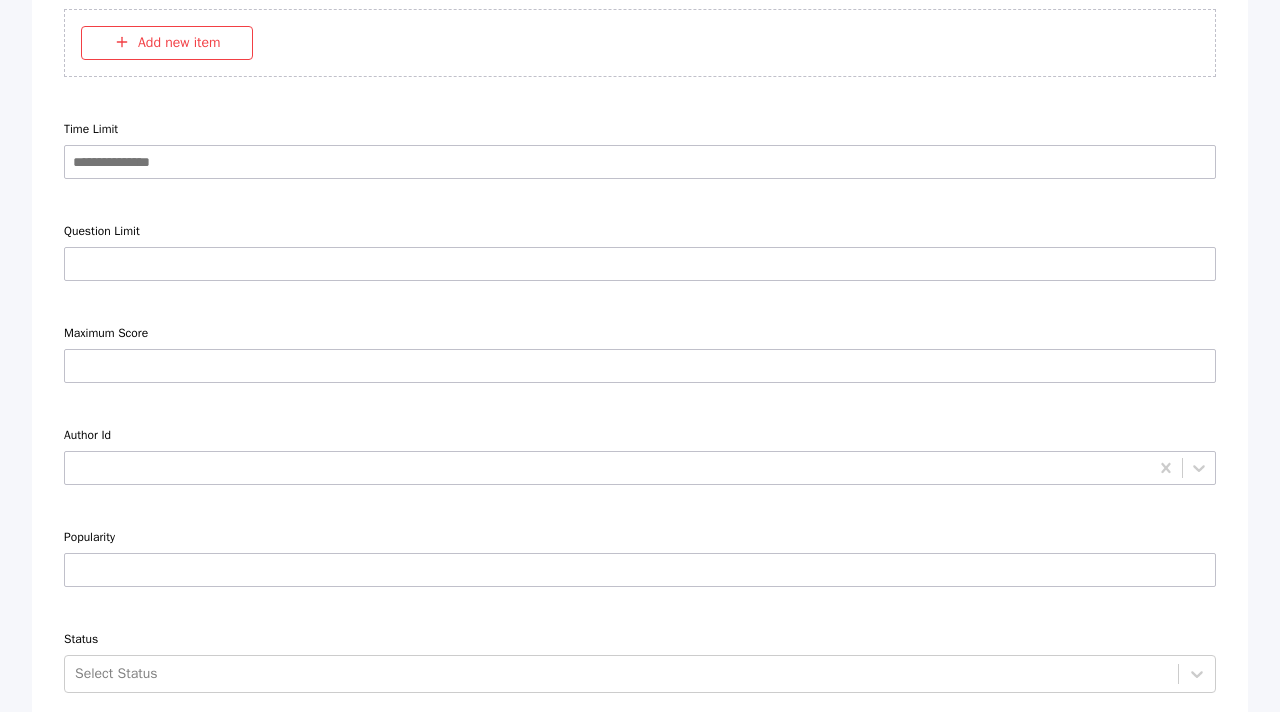 click at bounding box center (640, 399) 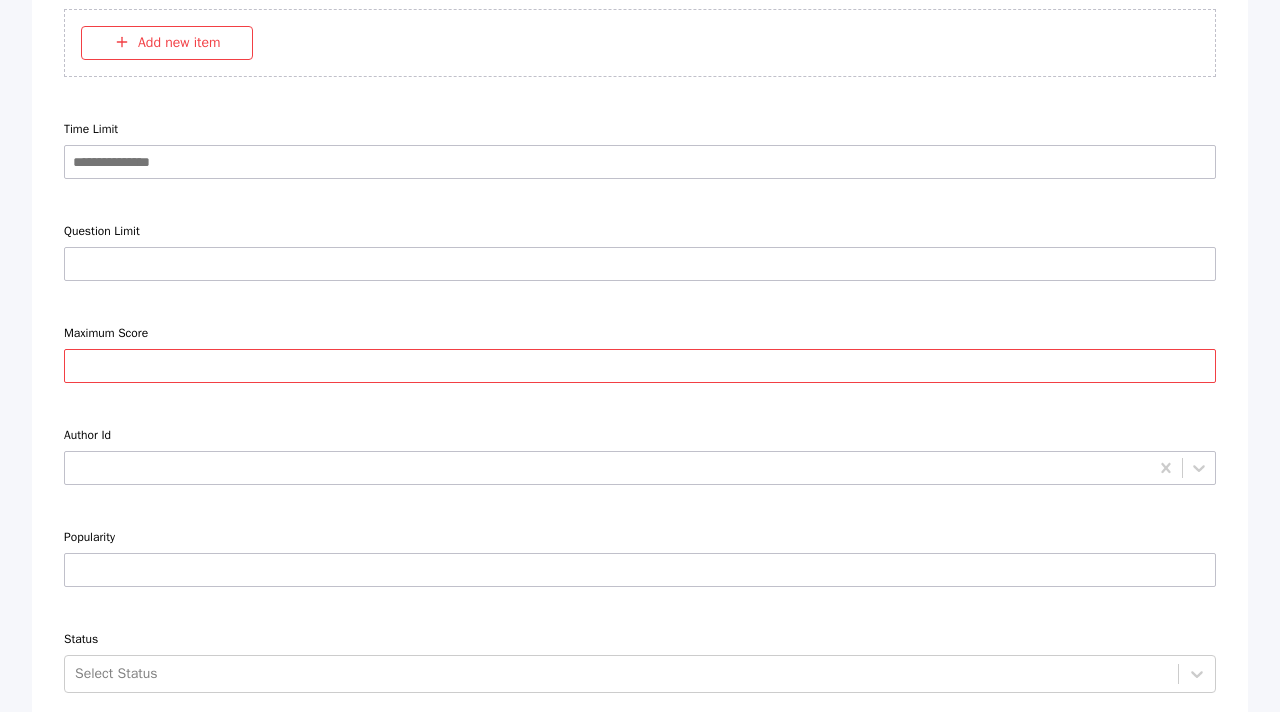 click on "Maximum Score" at bounding box center [640, 366] 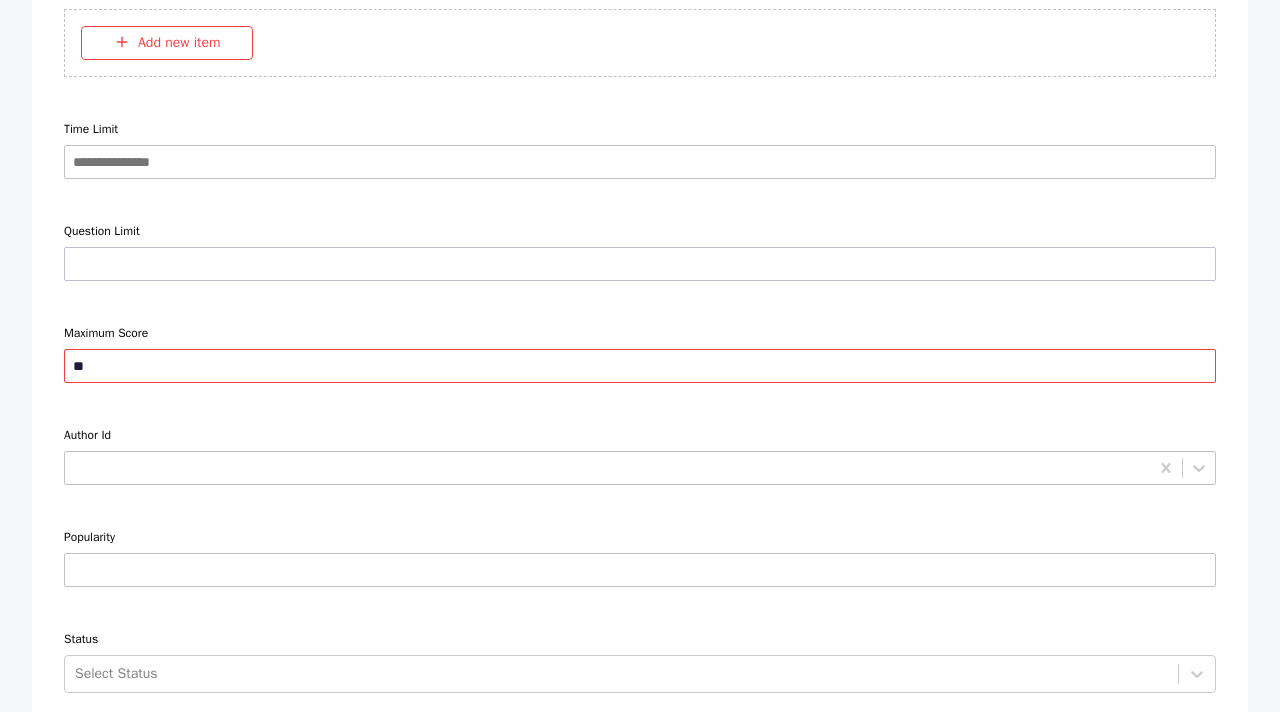 type on "*" 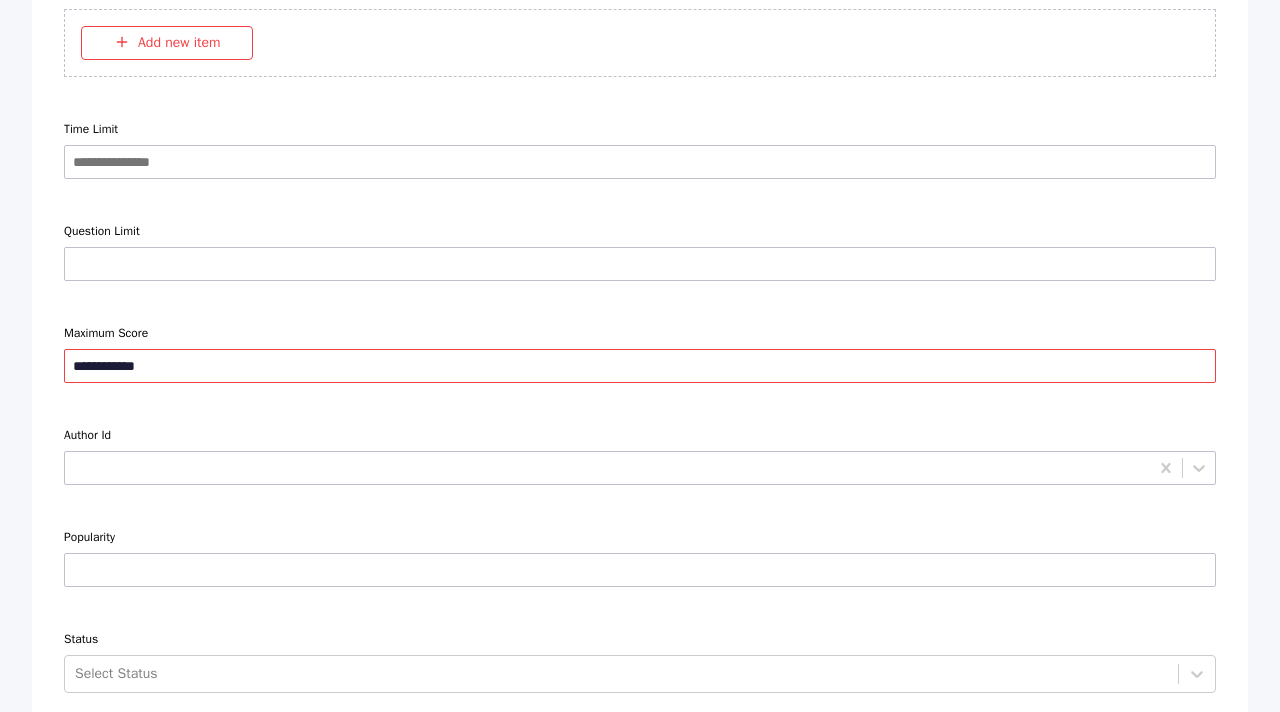type on "**********" 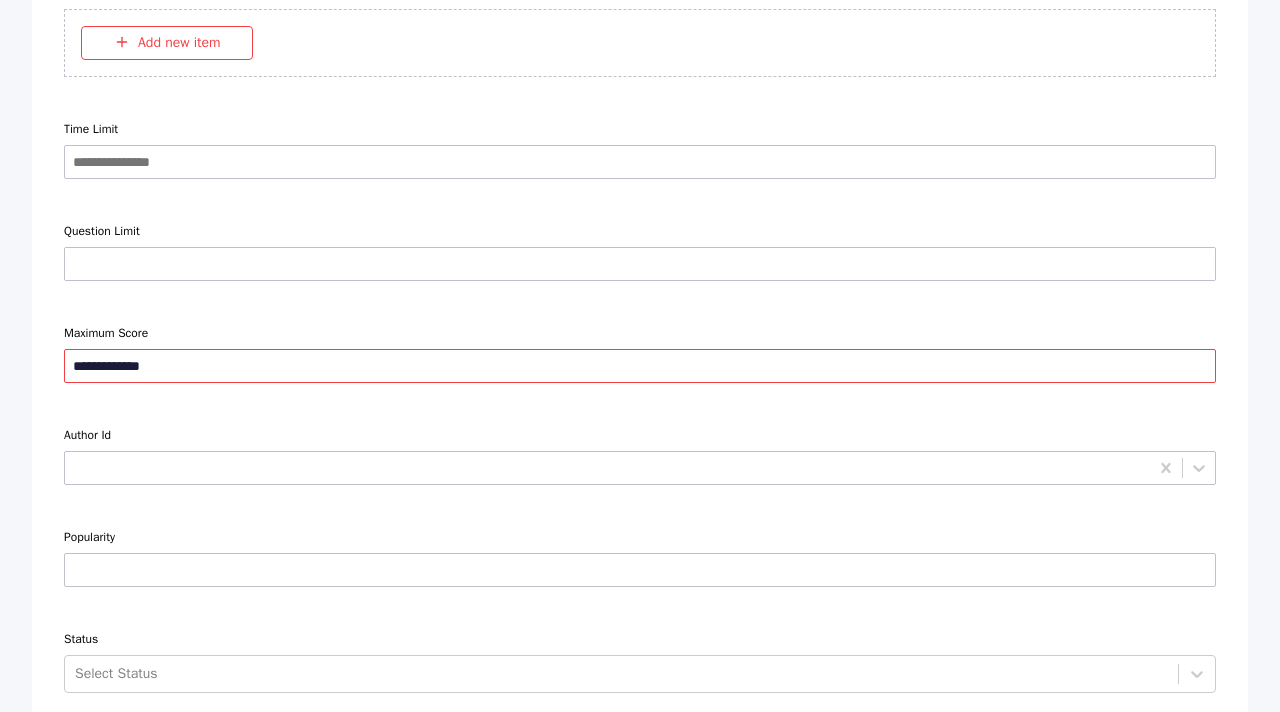 type 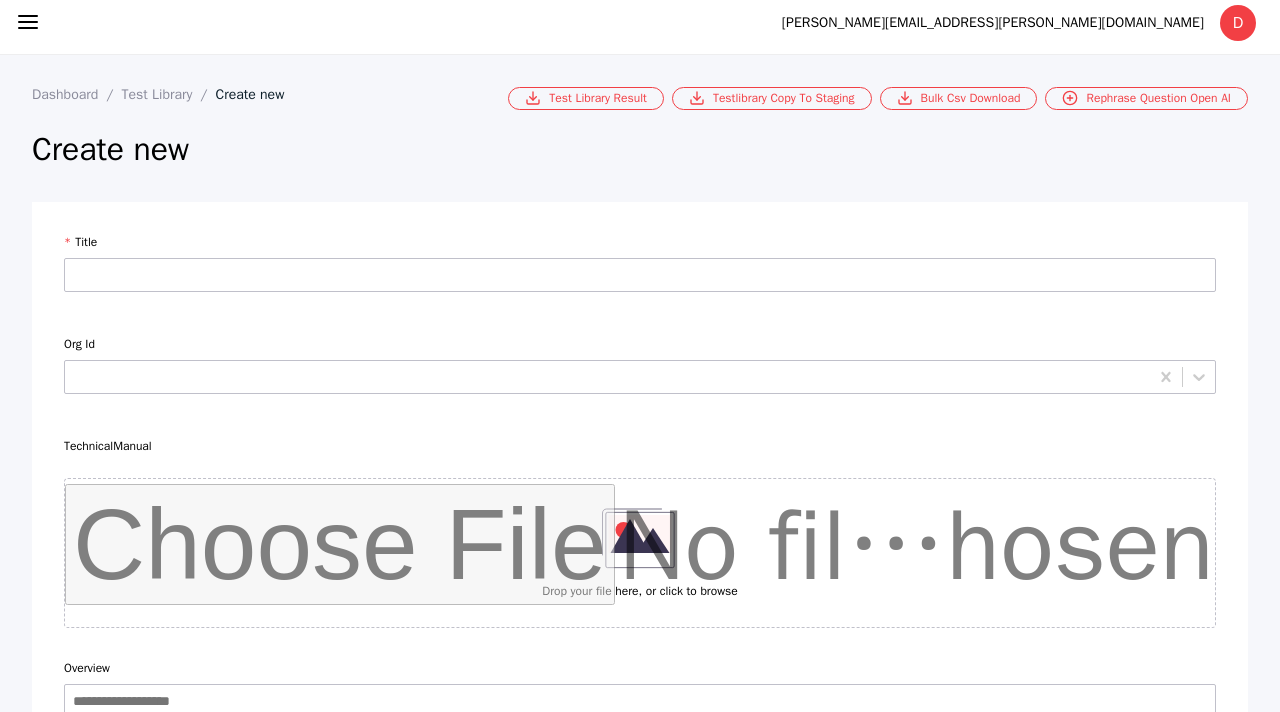 scroll, scrollTop: 0, scrollLeft: 0, axis: both 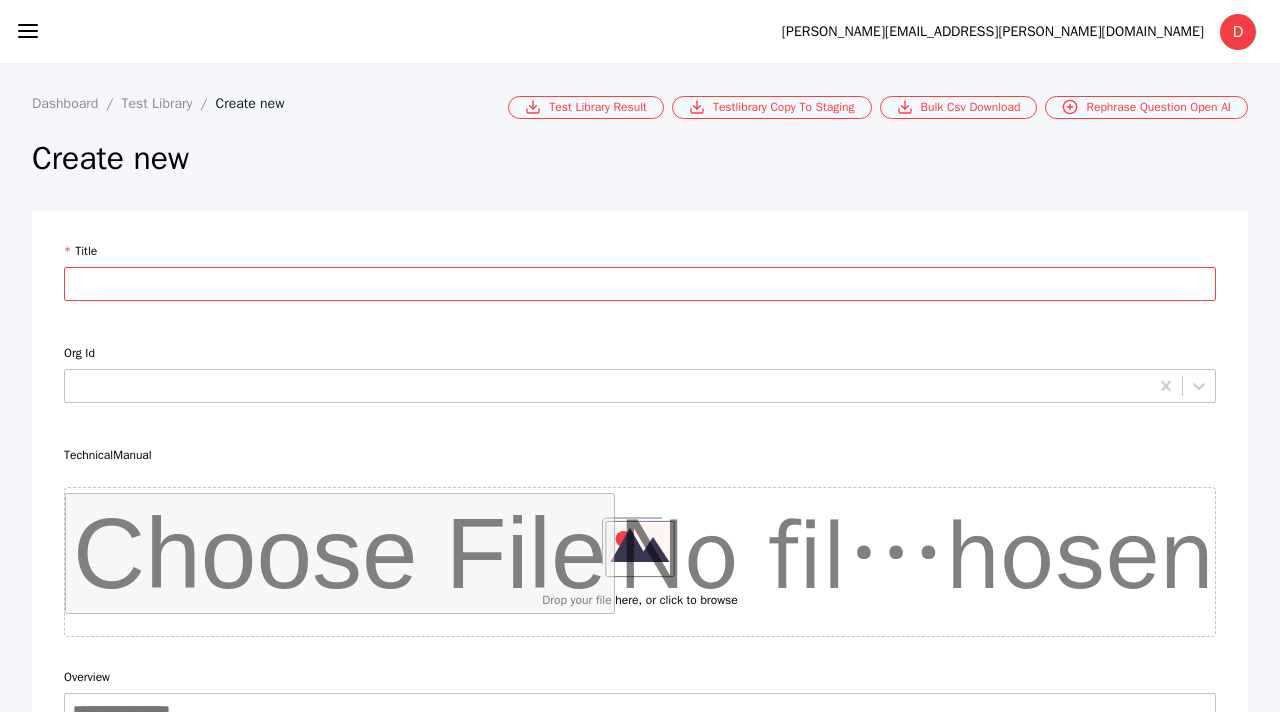 click on "Title" at bounding box center (640, 286) 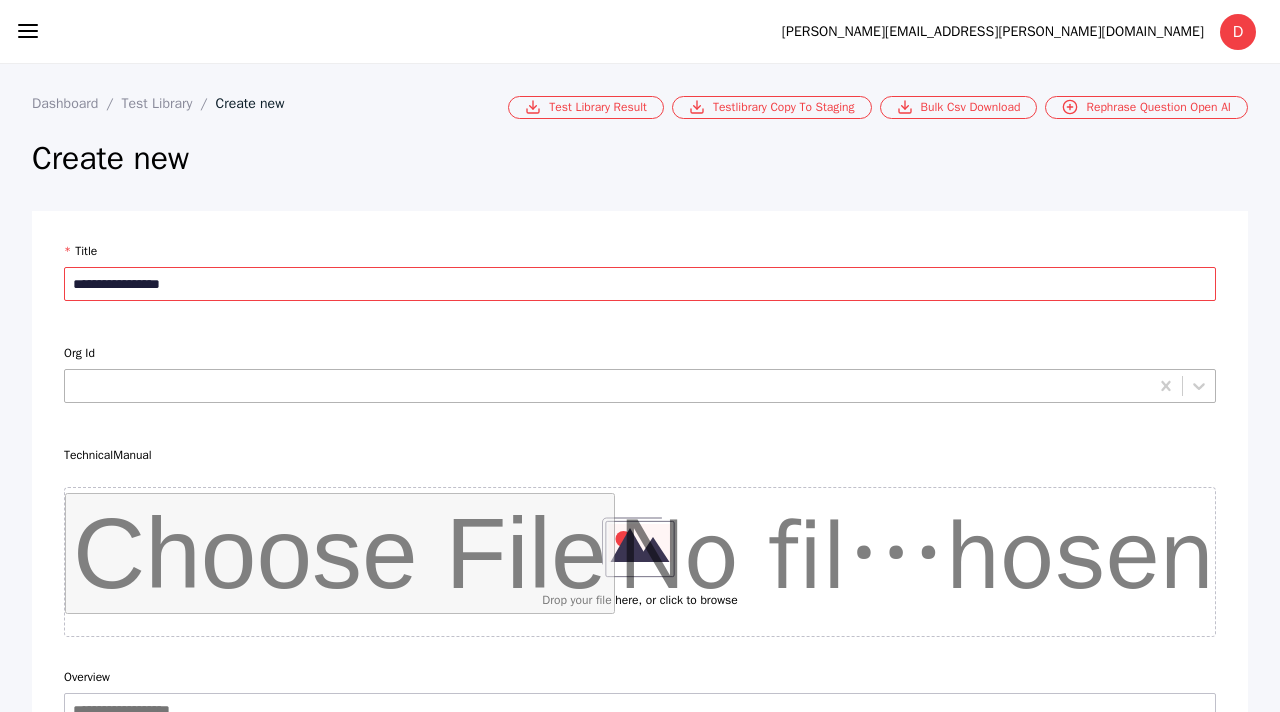 type on "**********" 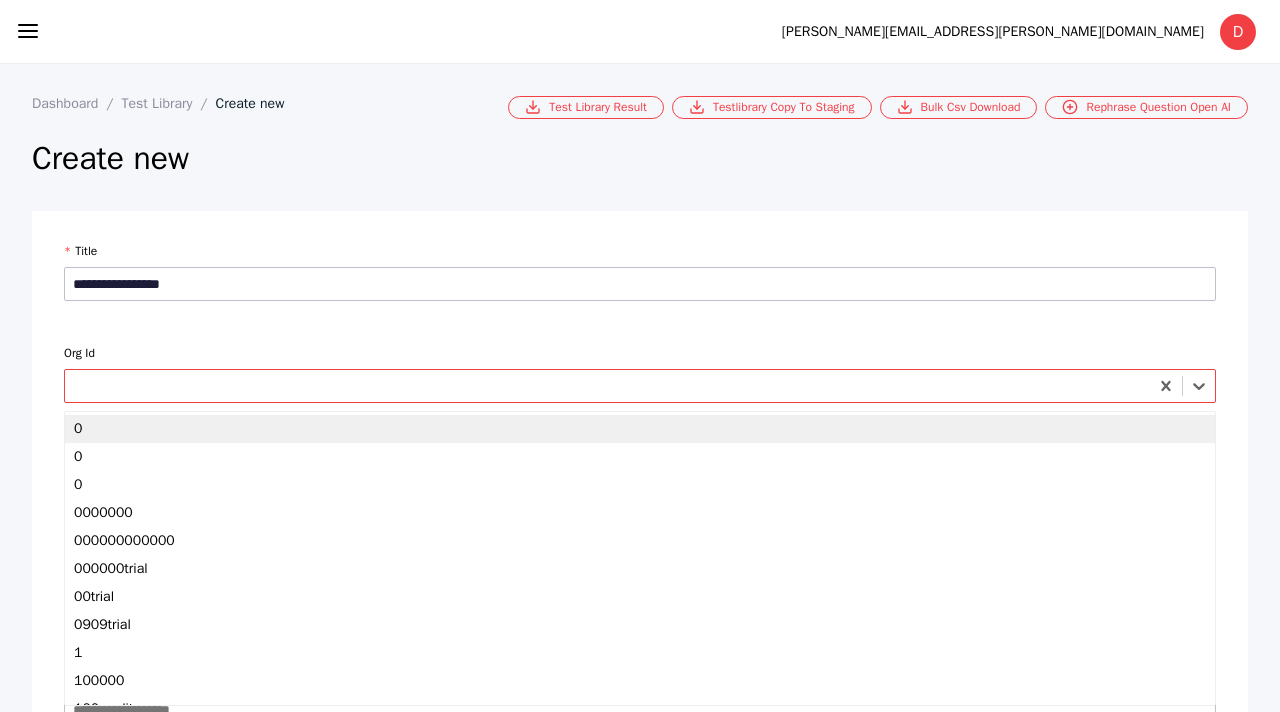 click at bounding box center (640, 386) 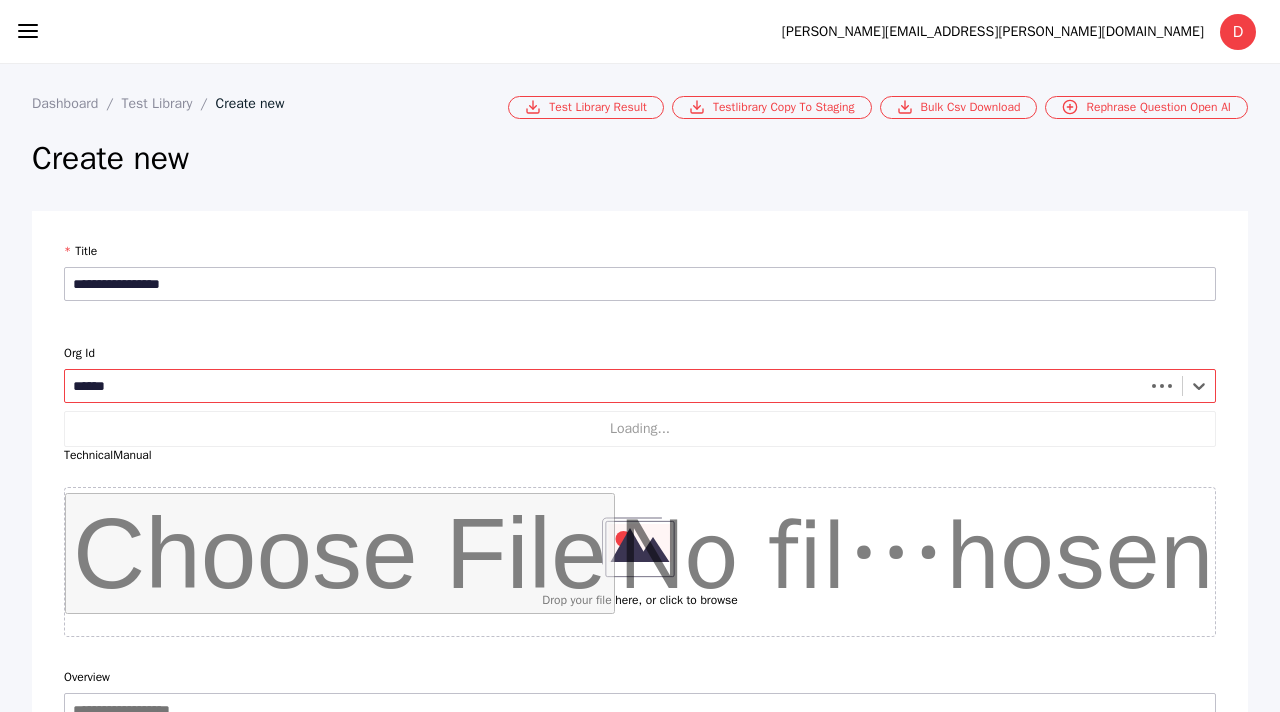 type on "*******" 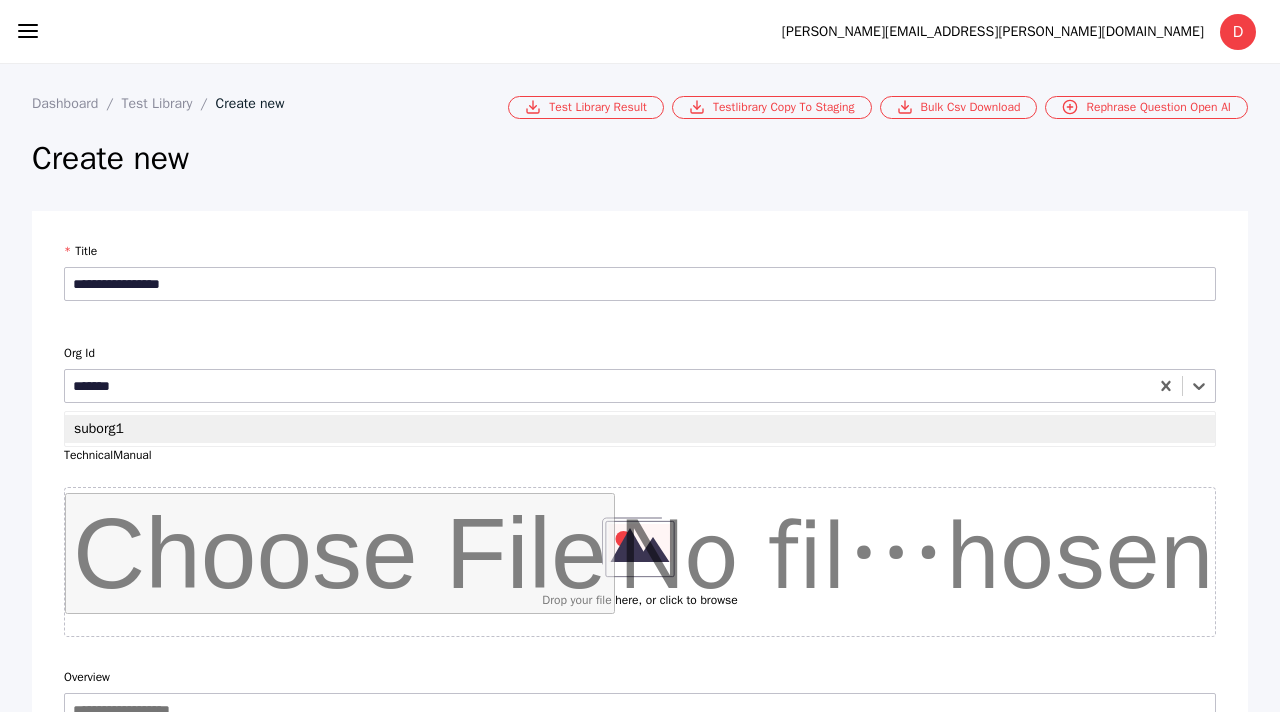 click on "suborg1" at bounding box center (640, 429) 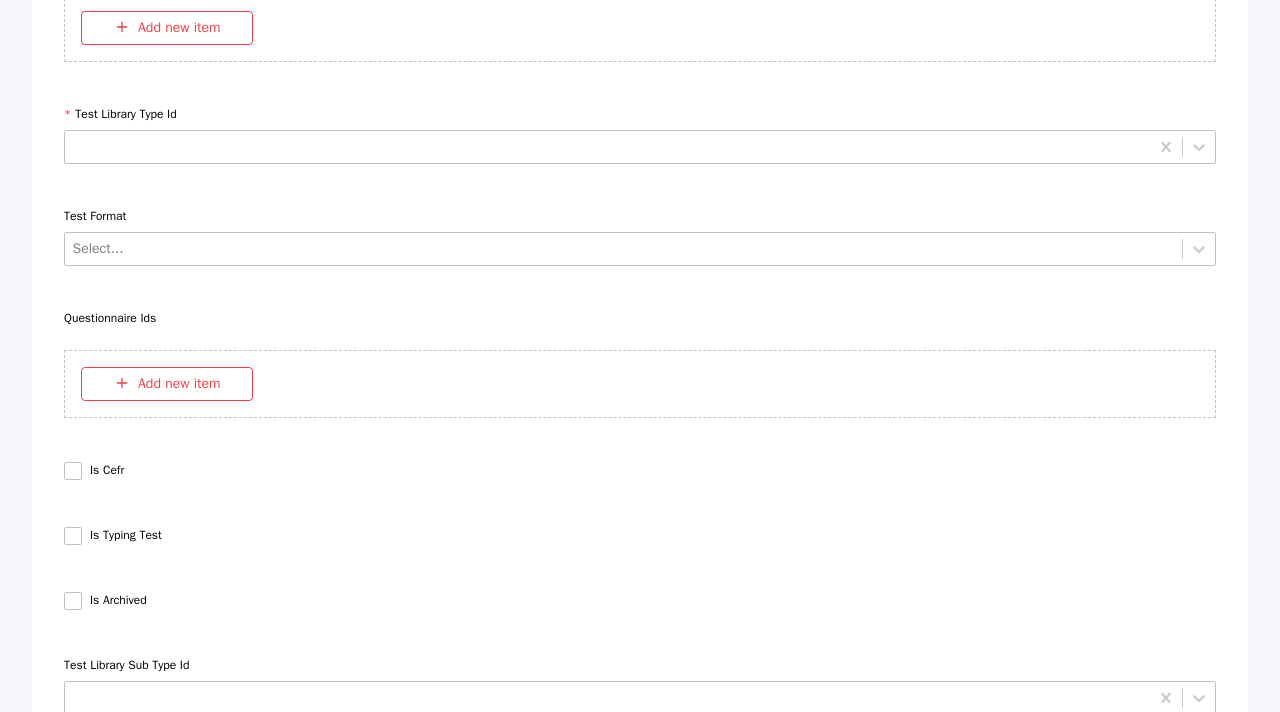 scroll, scrollTop: 1833, scrollLeft: 0, axis: vertical 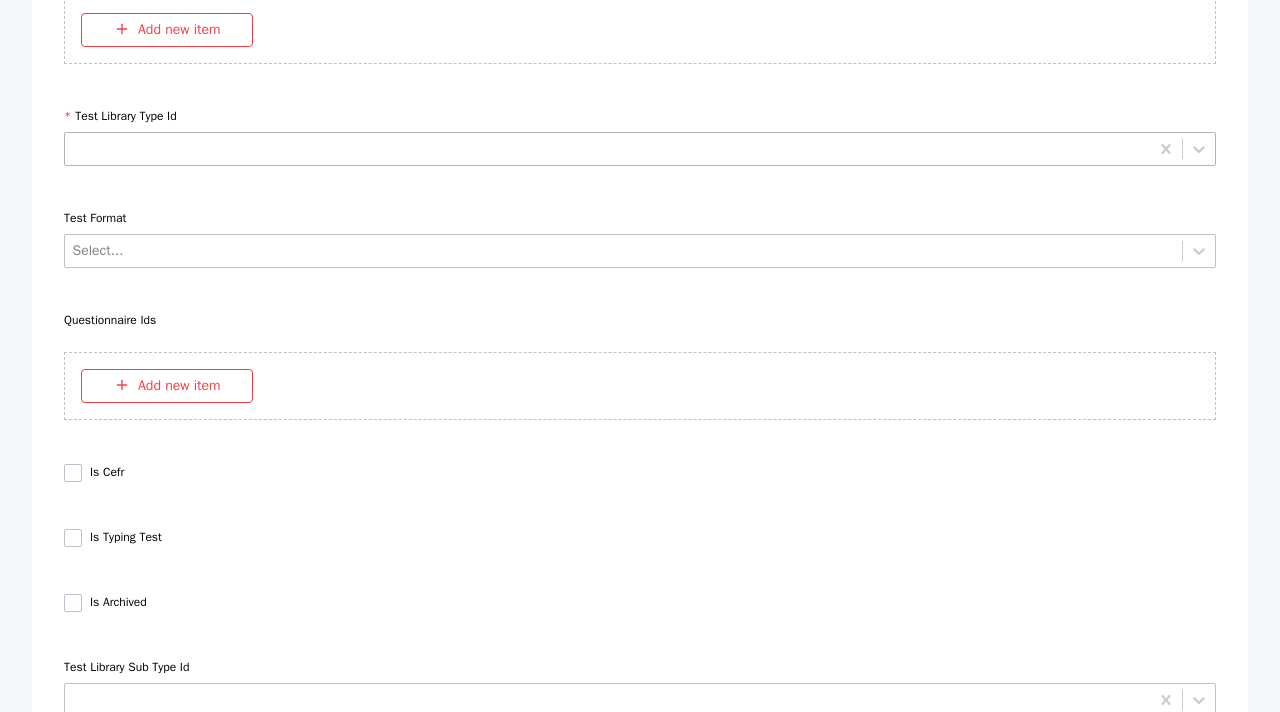 click at bounding box center (608, 148) 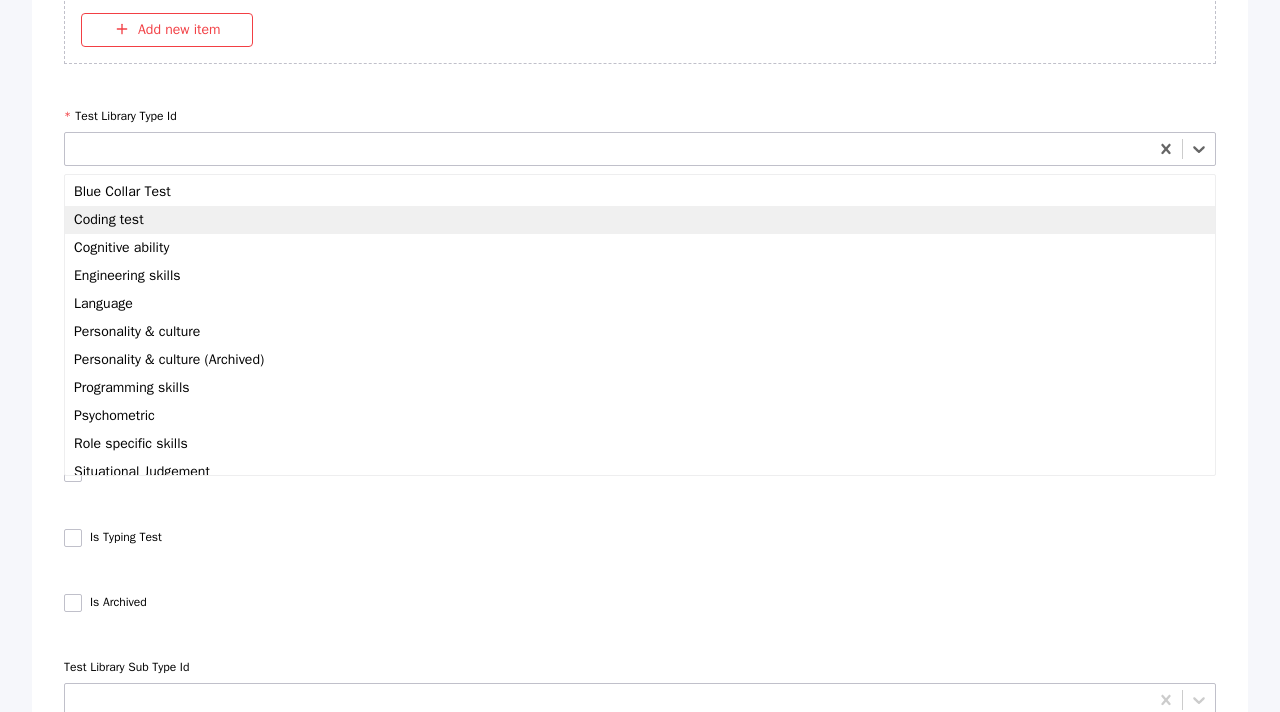 click on "Coding test" at bounding box center [640, 220] 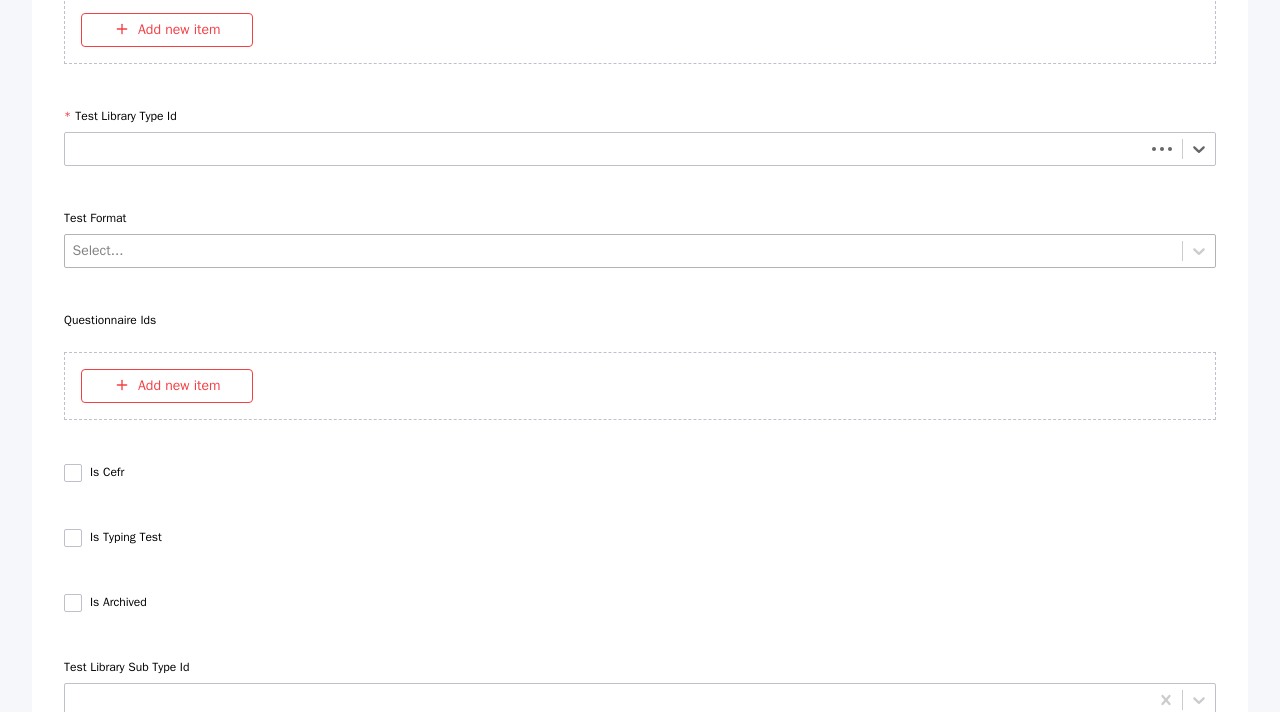 click at bounding box center [624, 250] 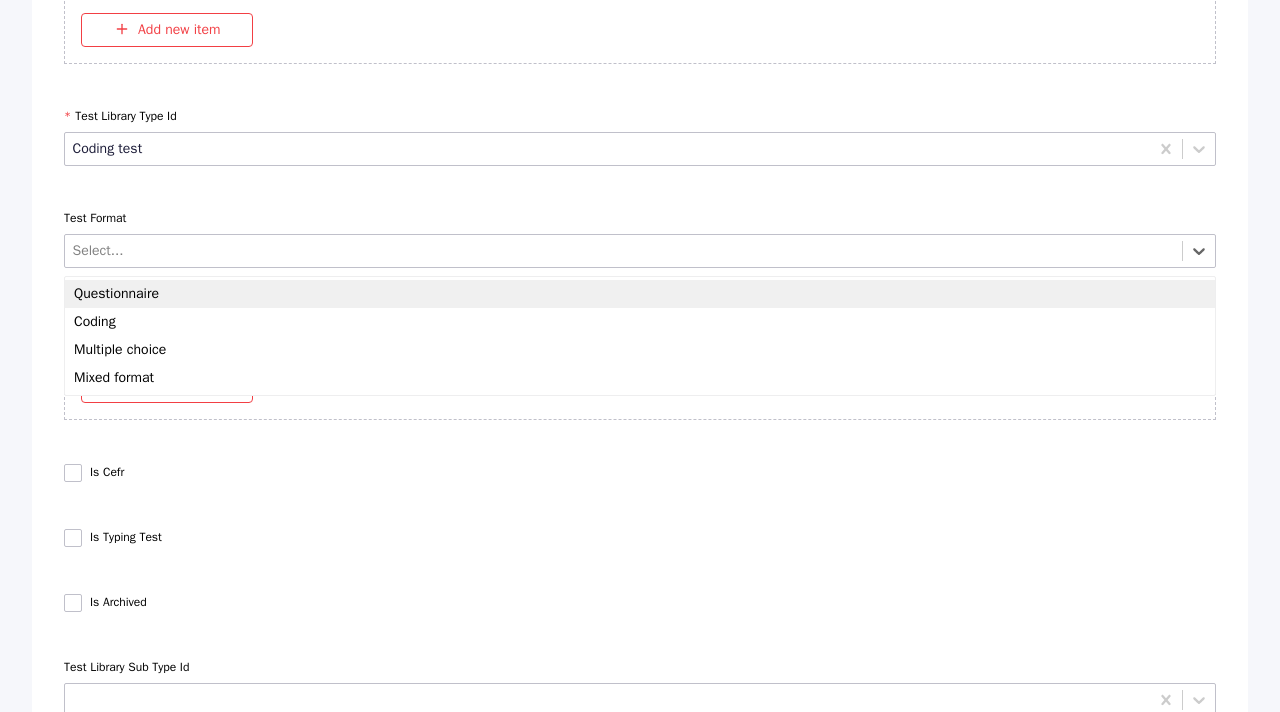 click on "Questionnaire" at bounding box center [640, 294] 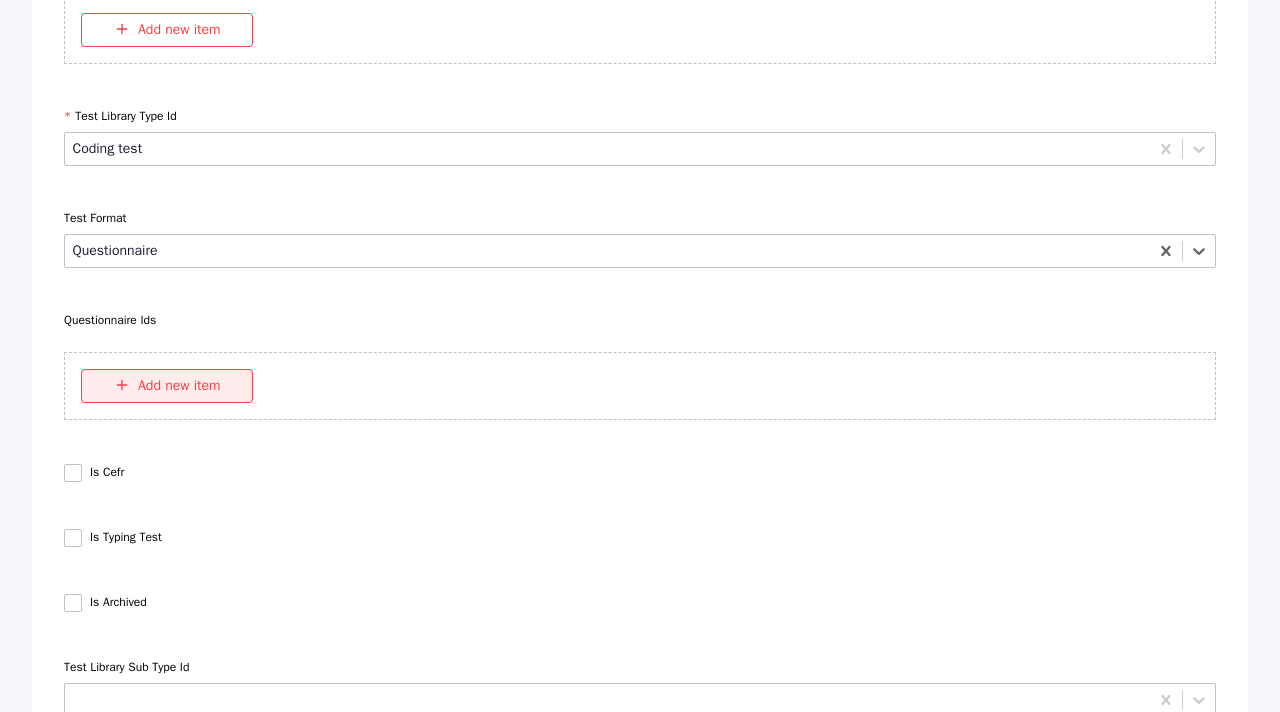 click on "Add new item" at bounding box center [167, 386] 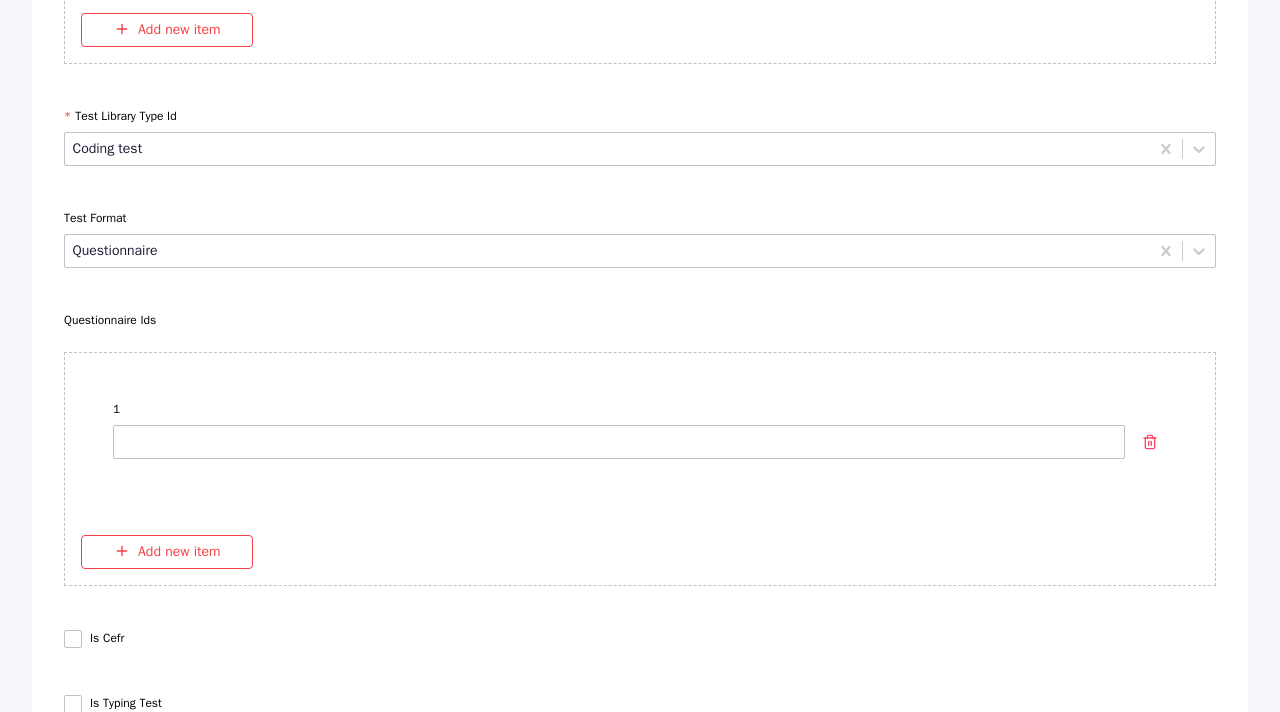 click on "1" at bounding box center [619, 444] 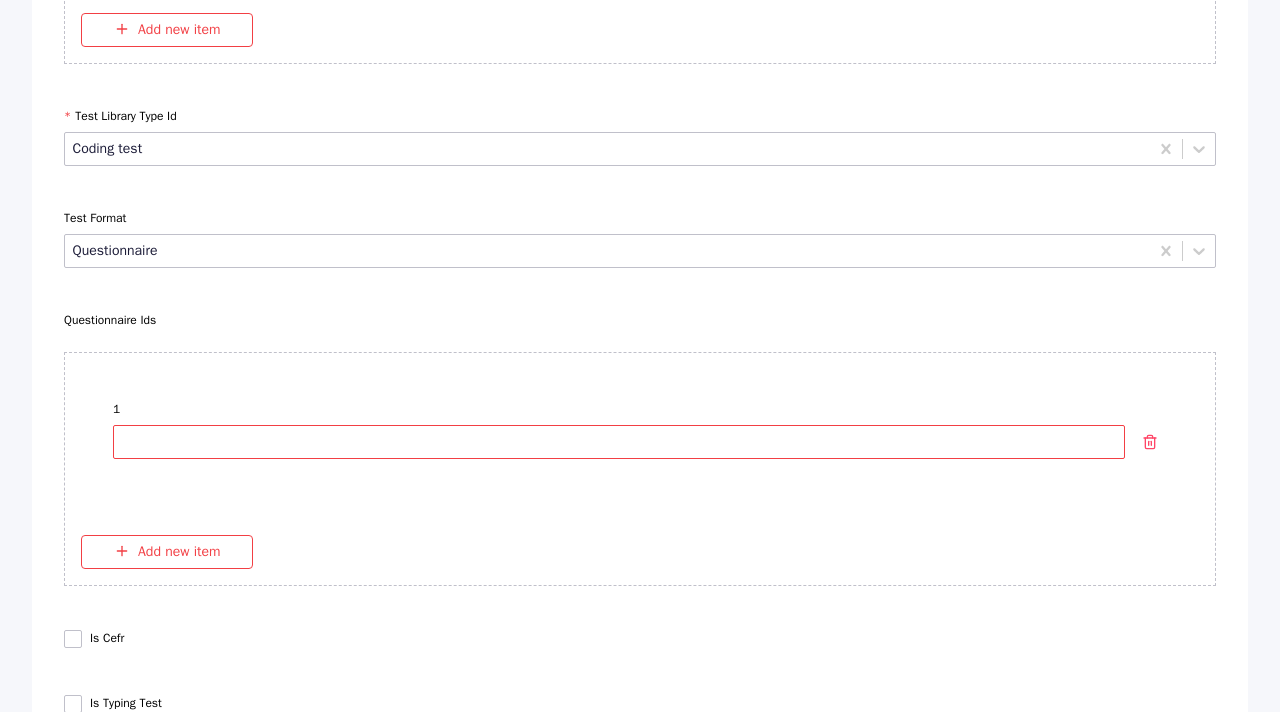click on "1" at bounding box center [619, 442] 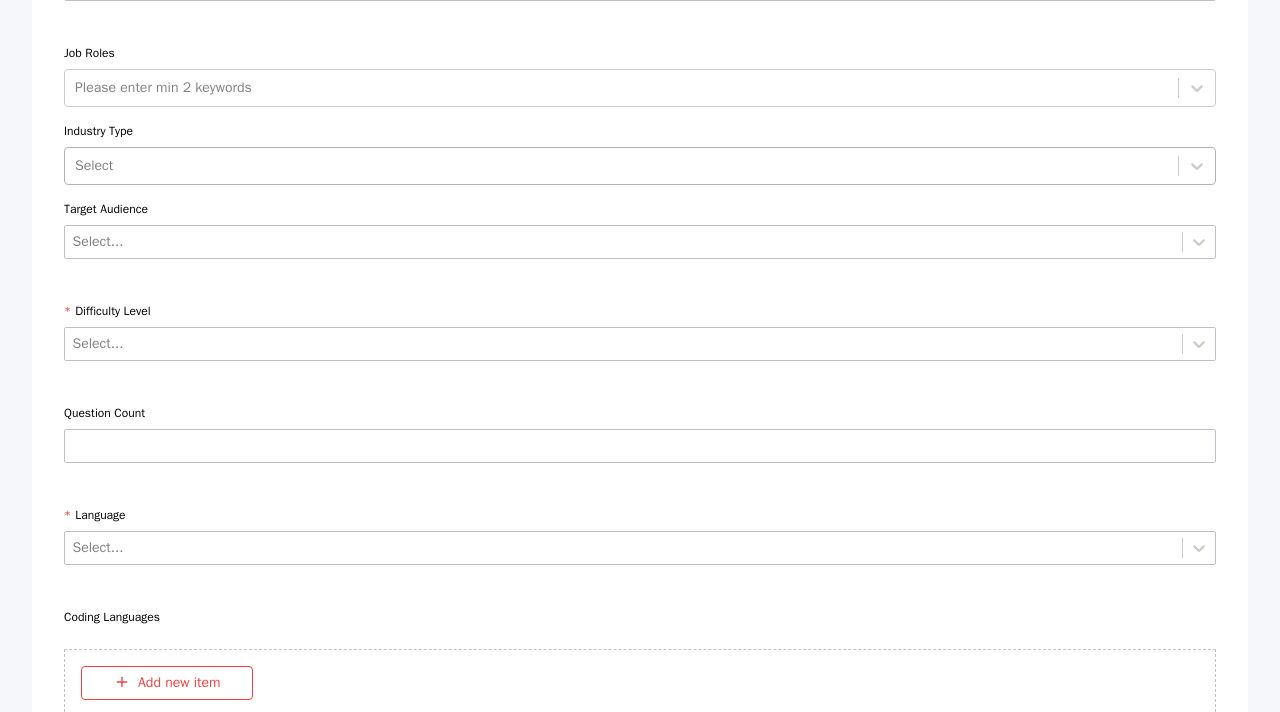 scroll, scrollTop: 2718, scrollLeft: 0, axis: vertical 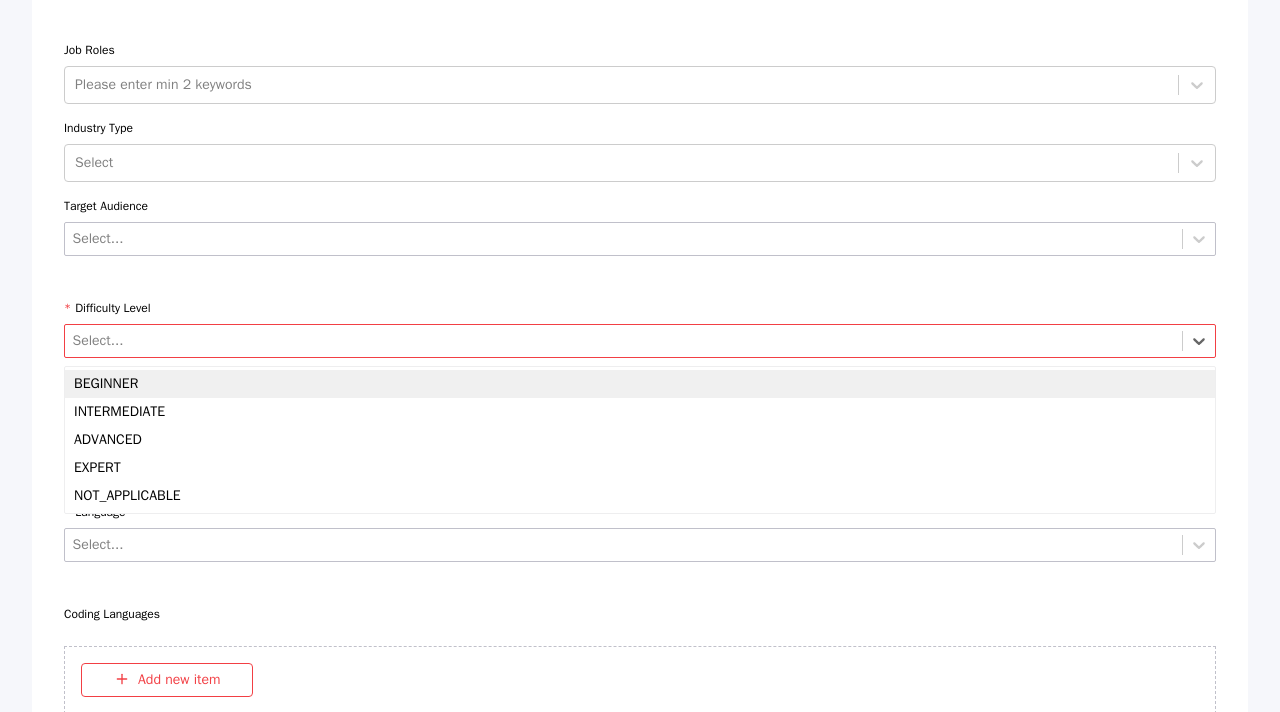 click at bounding box center (624, 340) 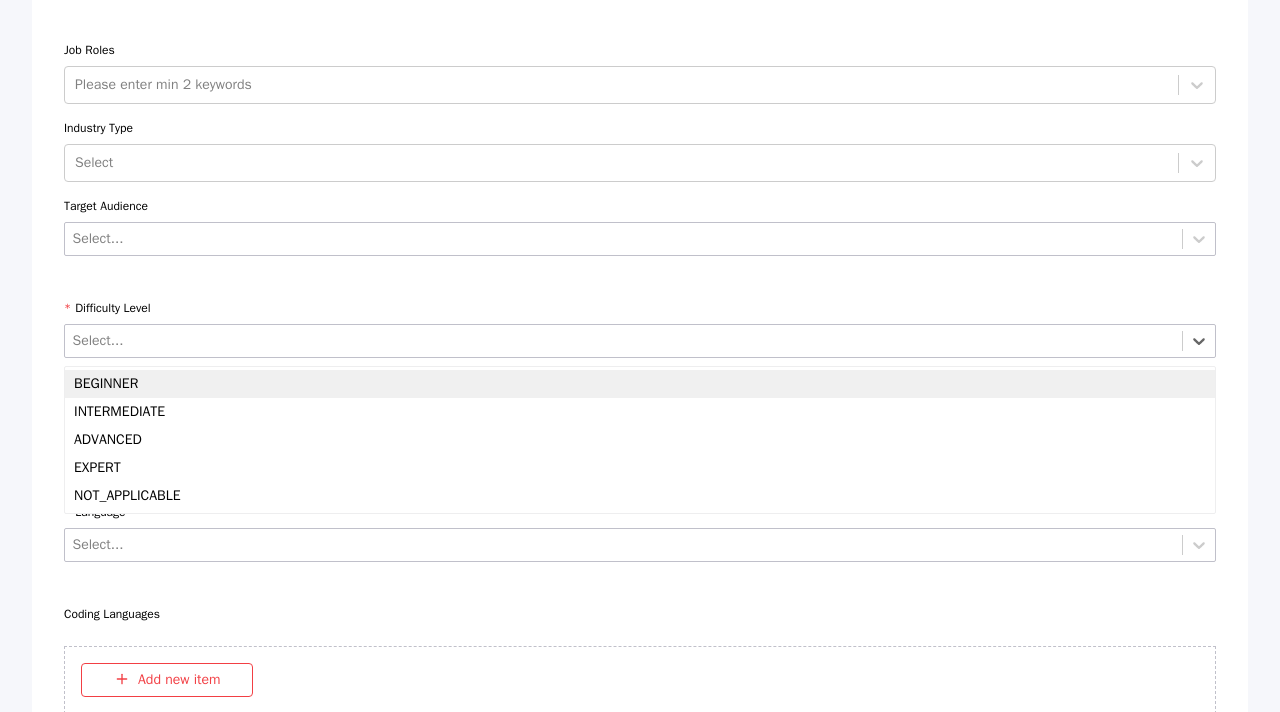 click on "BEGINNER" at bounding box center [640, 384] 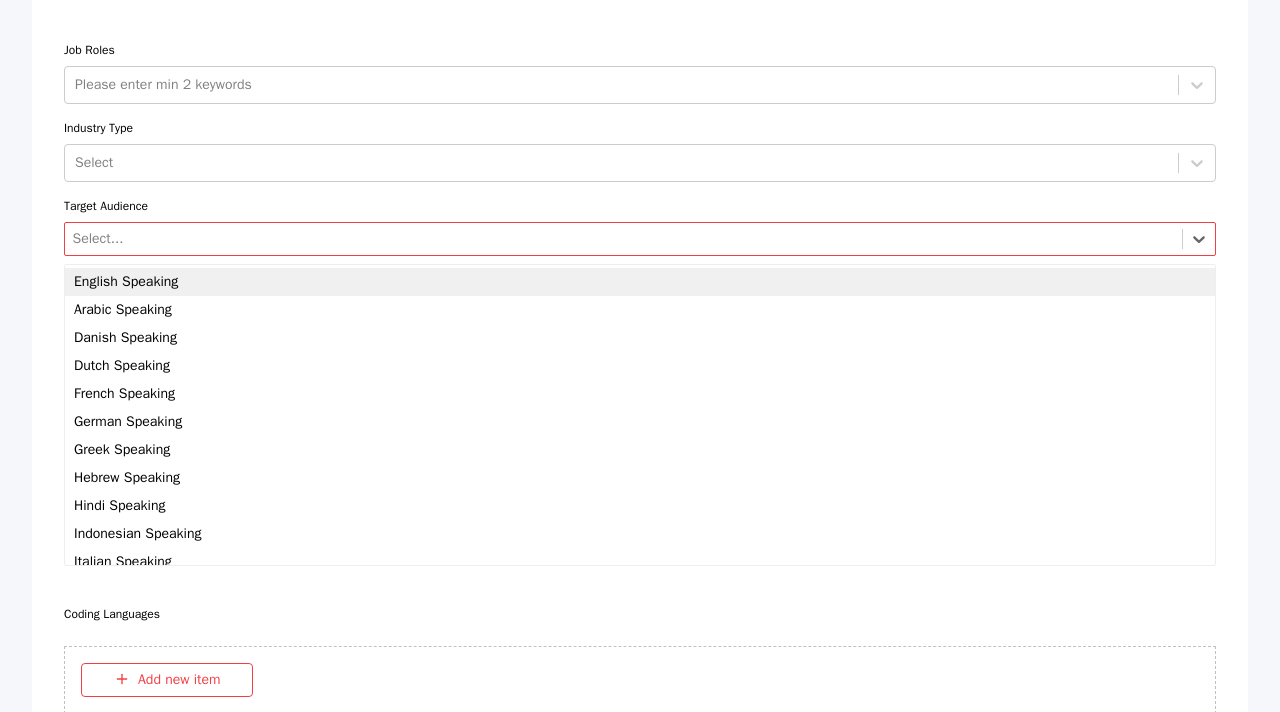 click at bounding box center (624, 238) 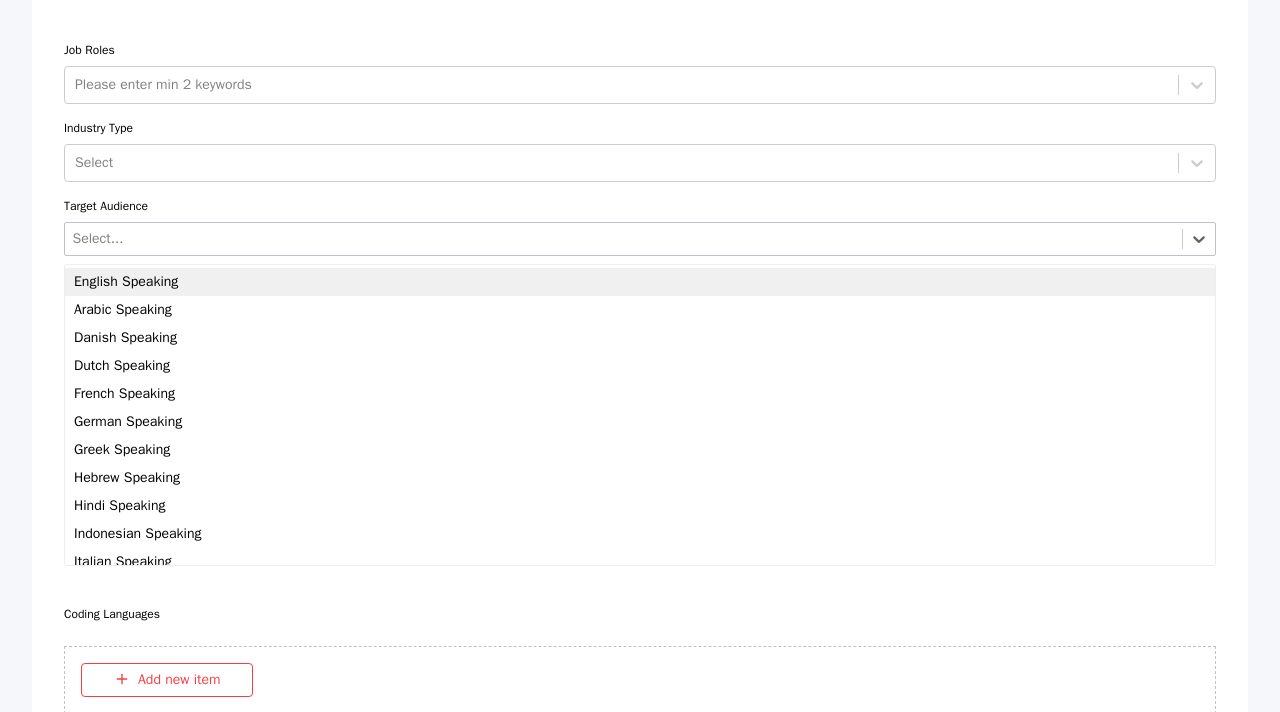 click on "English Speaking" at bounding box center (640, 282) 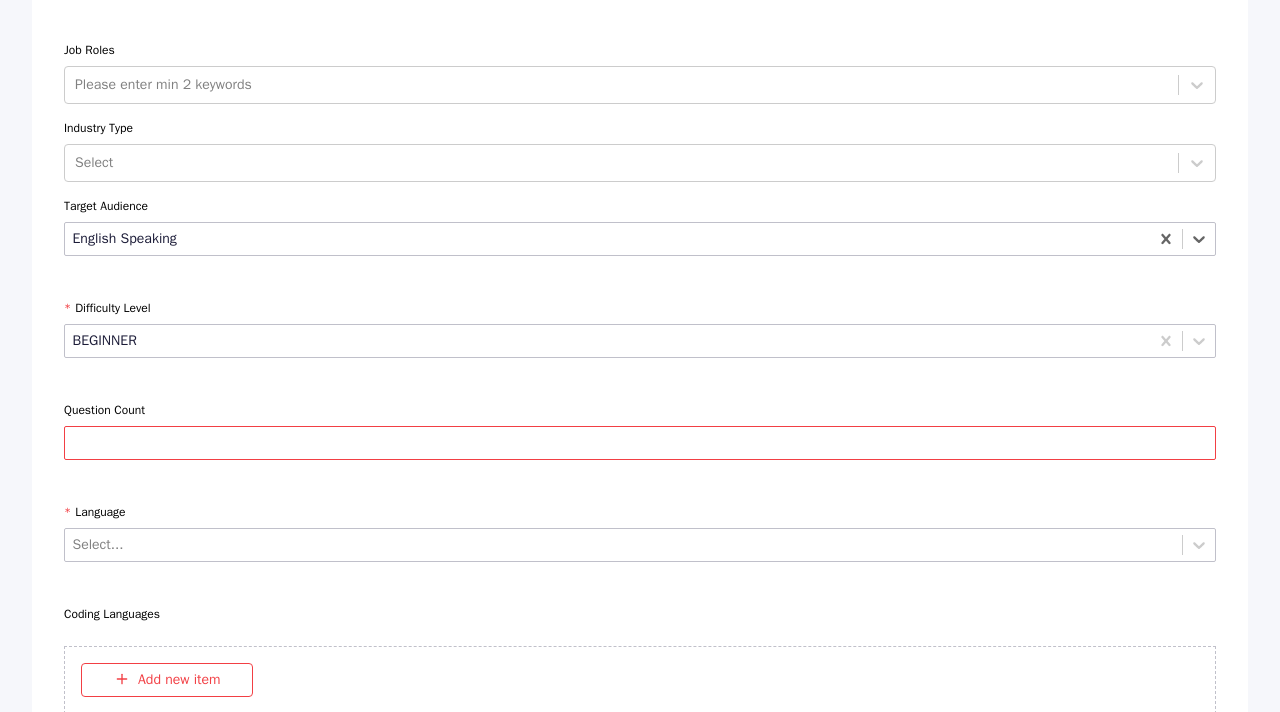 click on "Question Count" at bounding box center (640, 443) 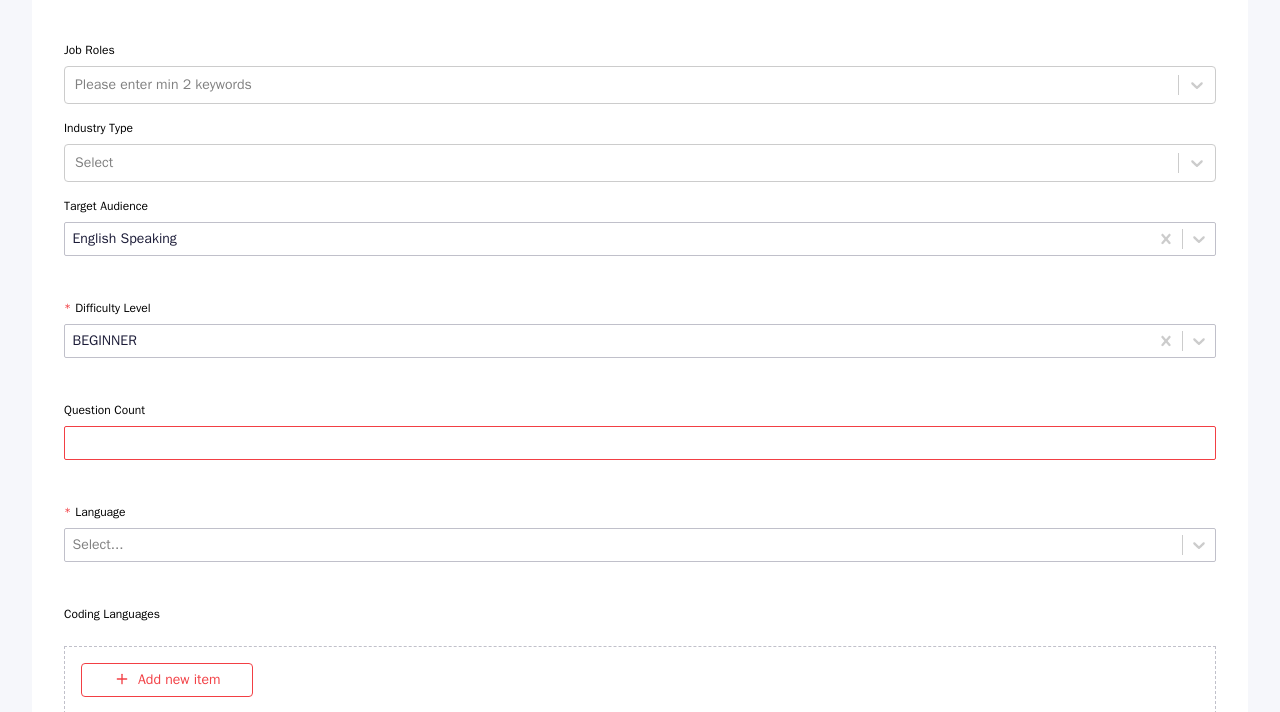 type on "*" 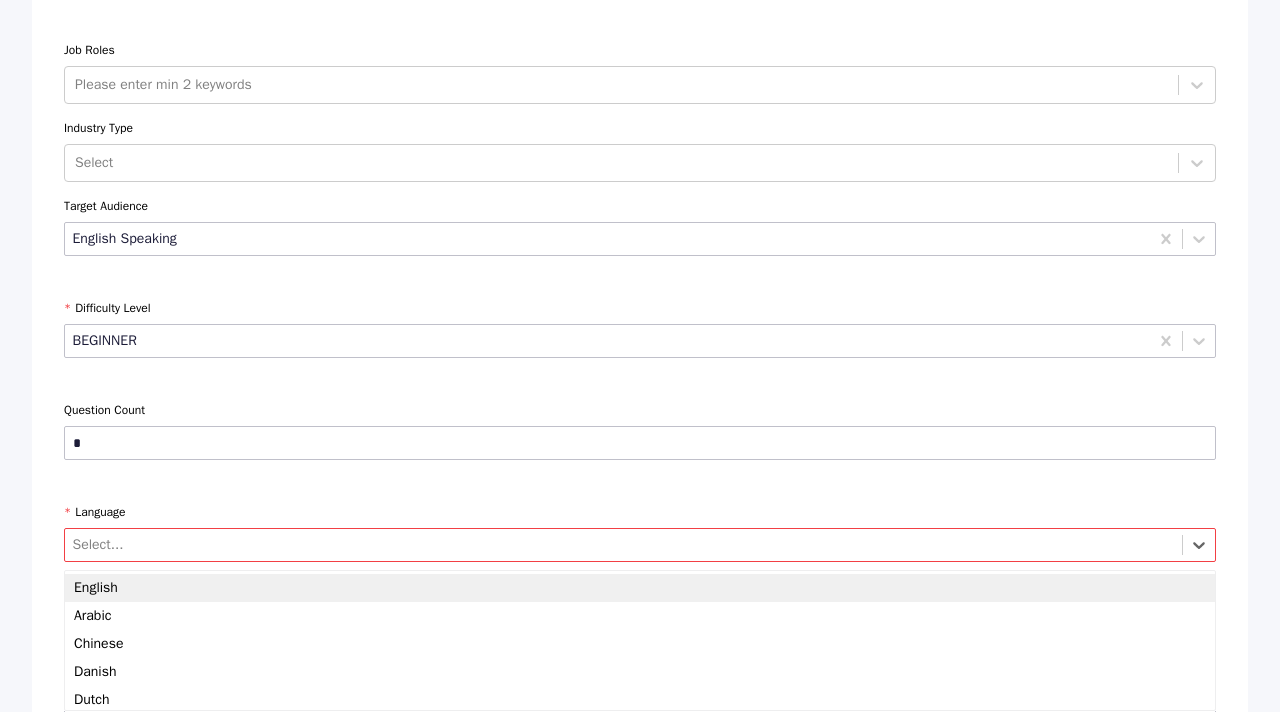 click at bounding box center (624, 544) 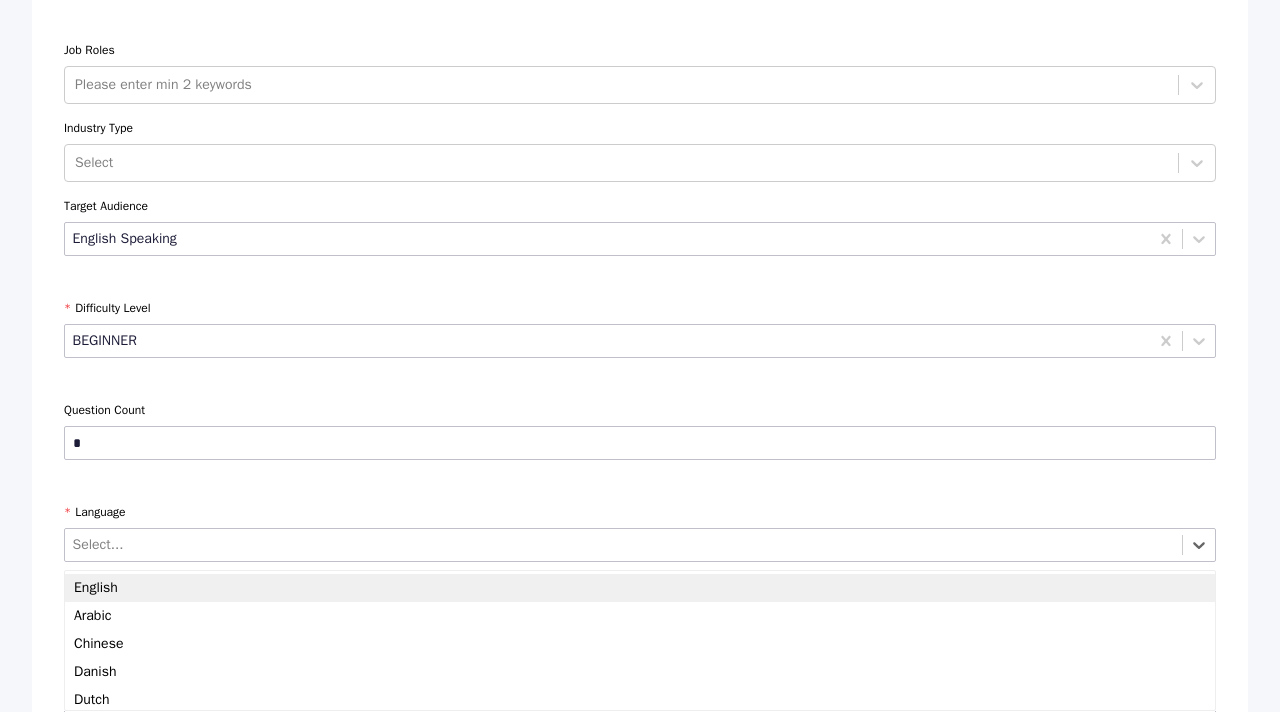 click on "English" at bounding box center [640, 588] 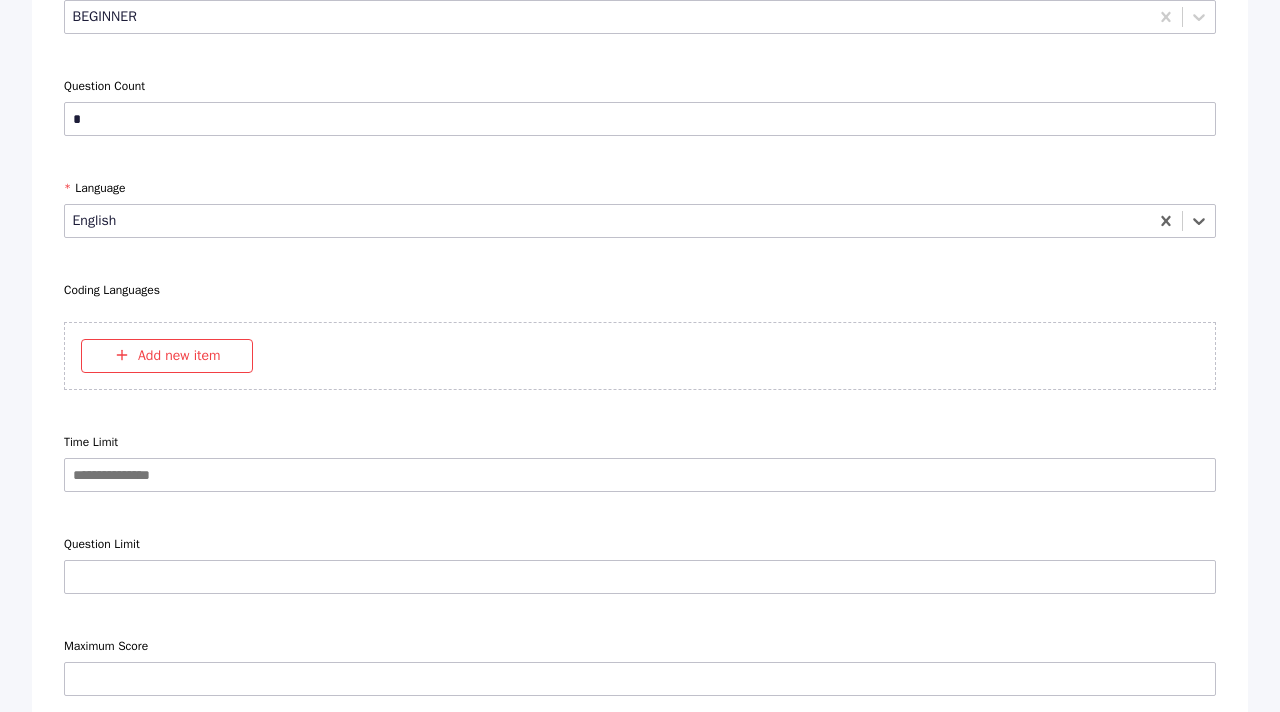 scroll, scrollTop: 3045, scrollLeft: 0, axis: vertical 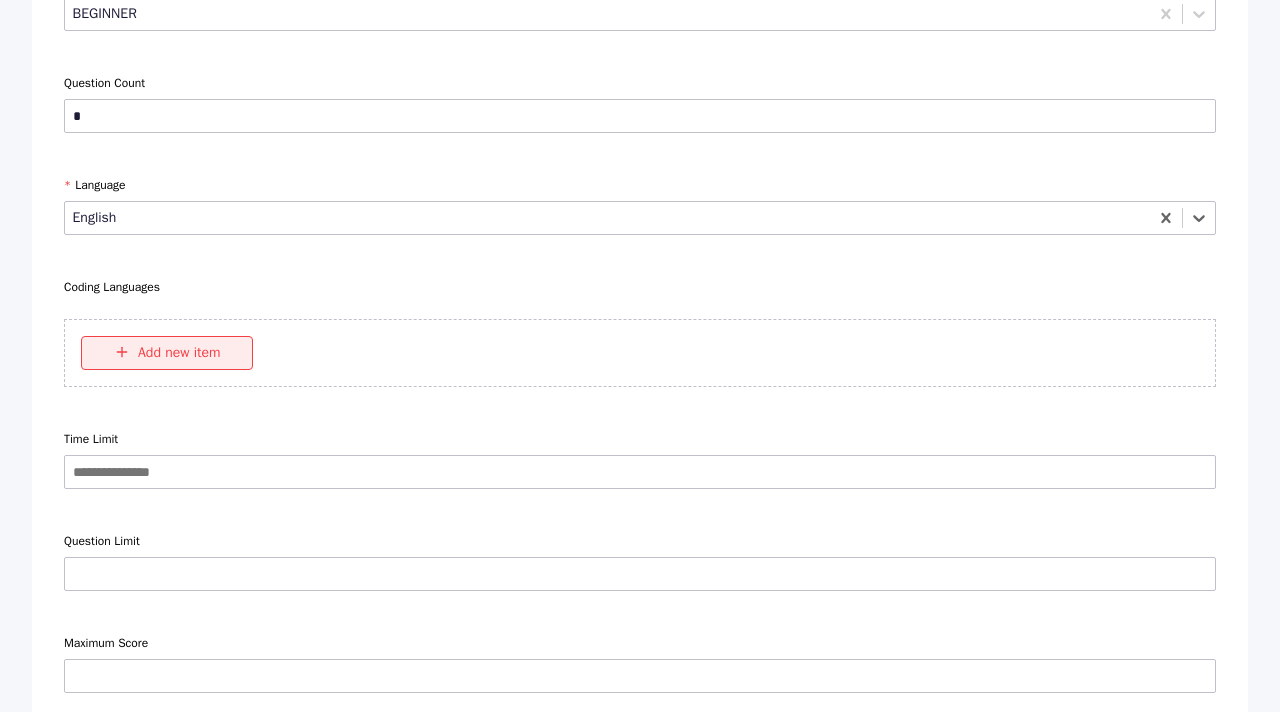 click on "Add new item" at bounding box center (167, 353) 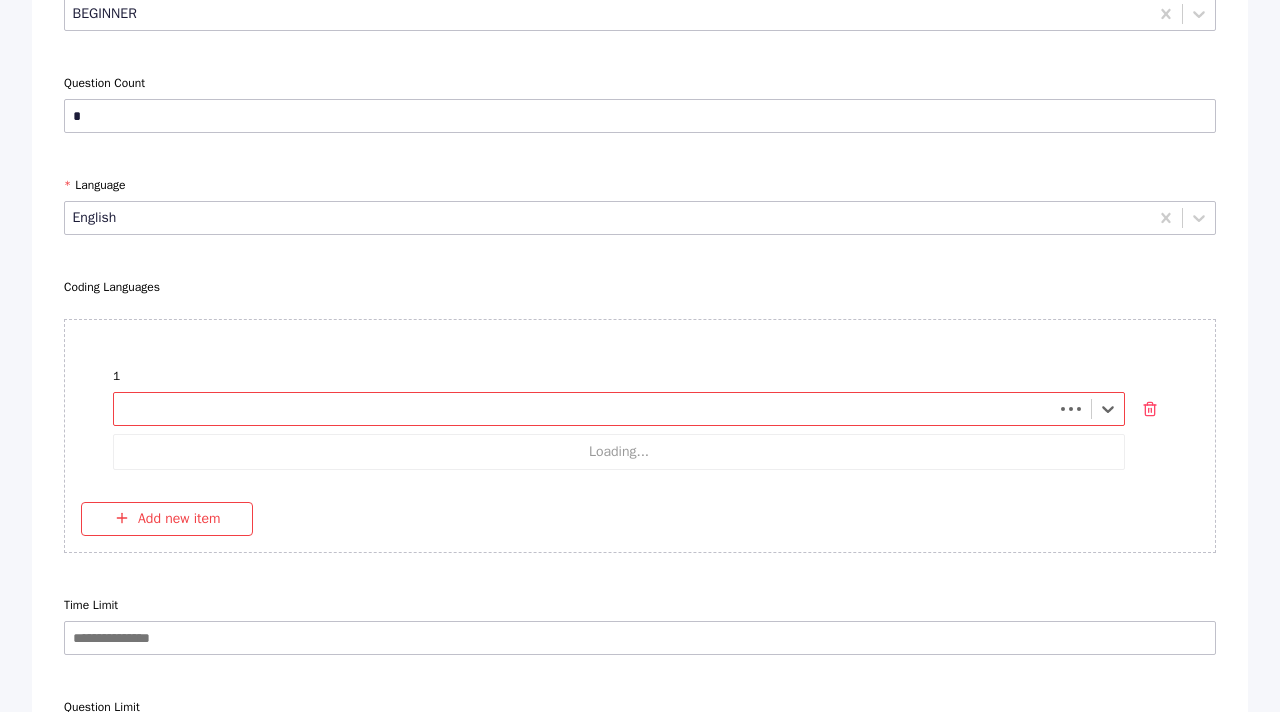 click at bounding box center (619, 409) 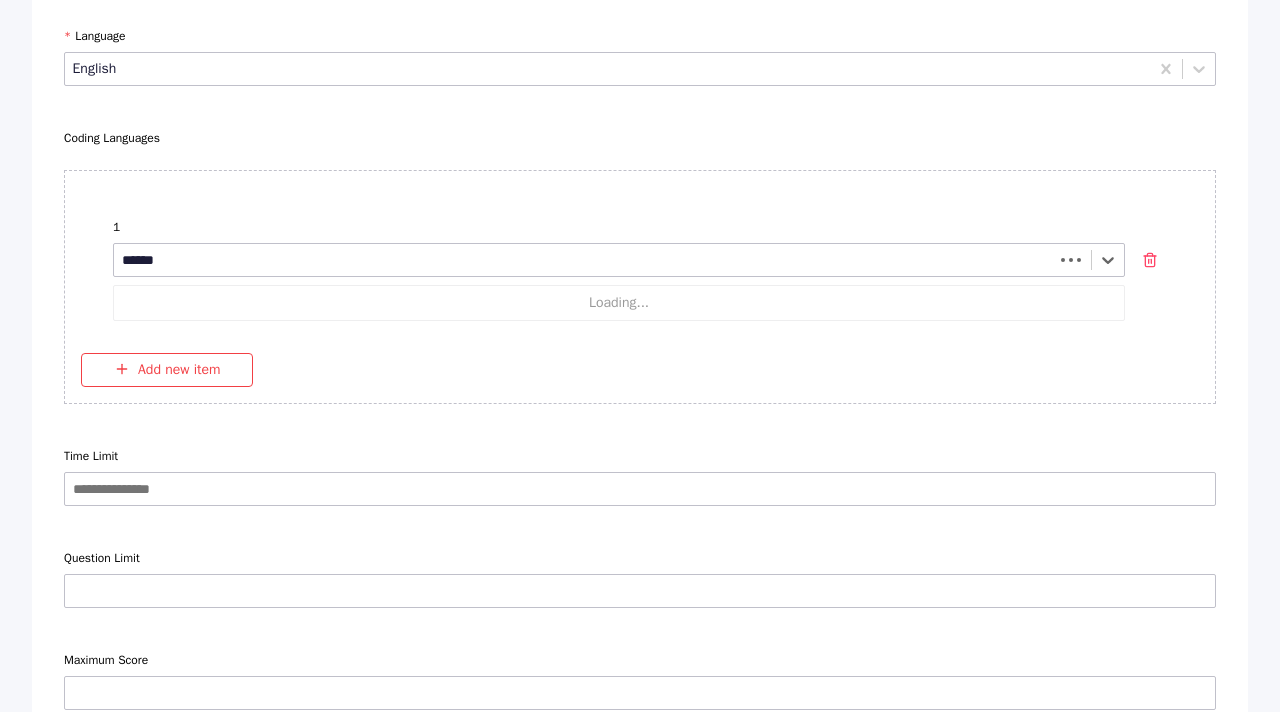 scroll, scrollTop: 3191, scrollLeft: 0, axis: vertical 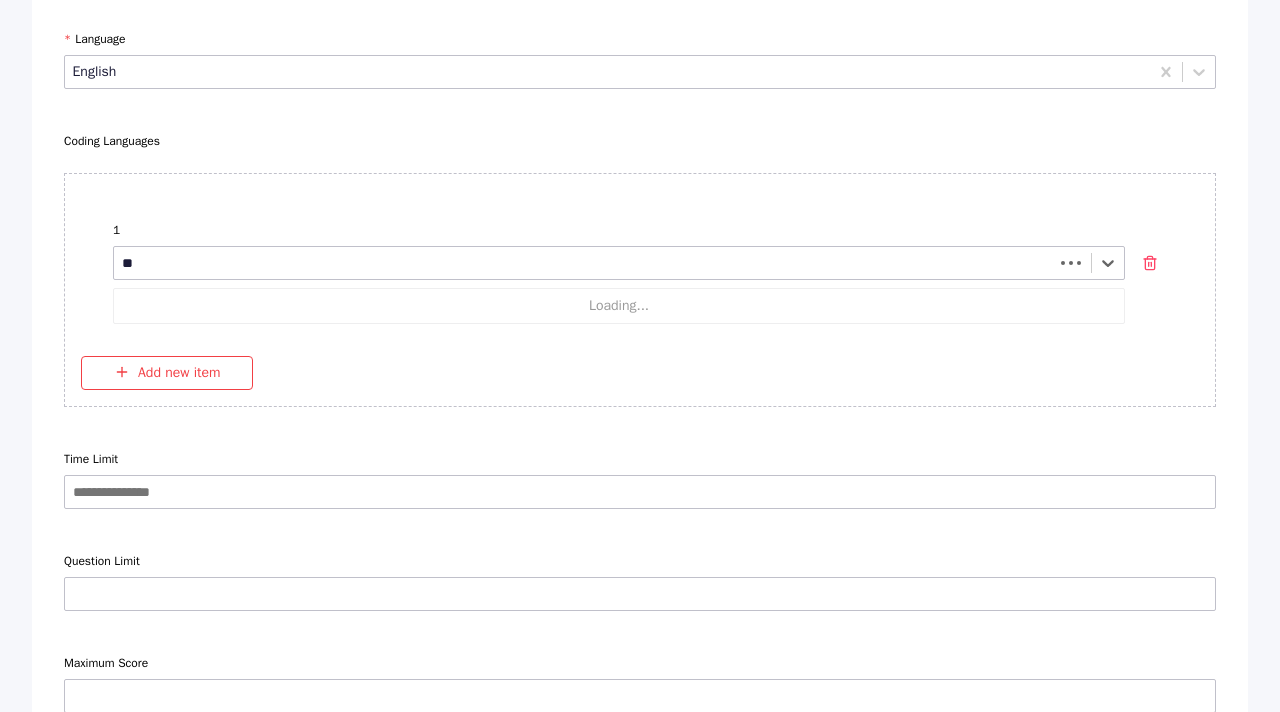 type on "*" 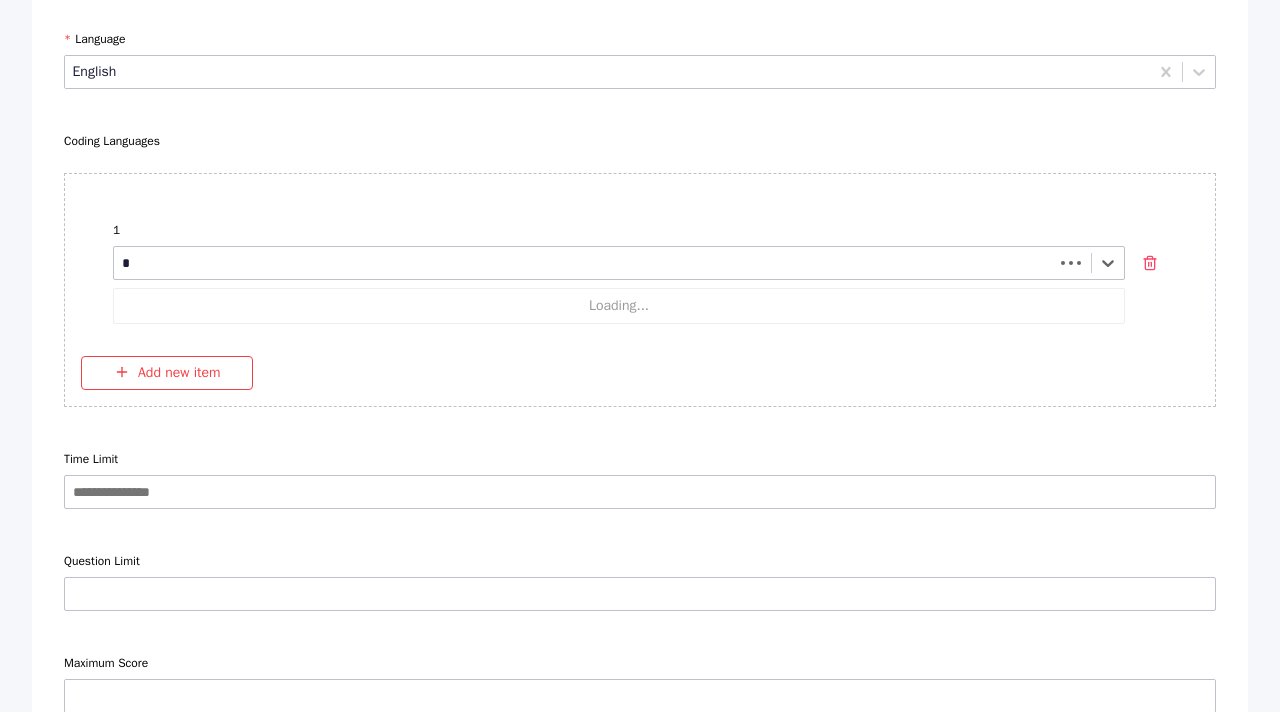 type 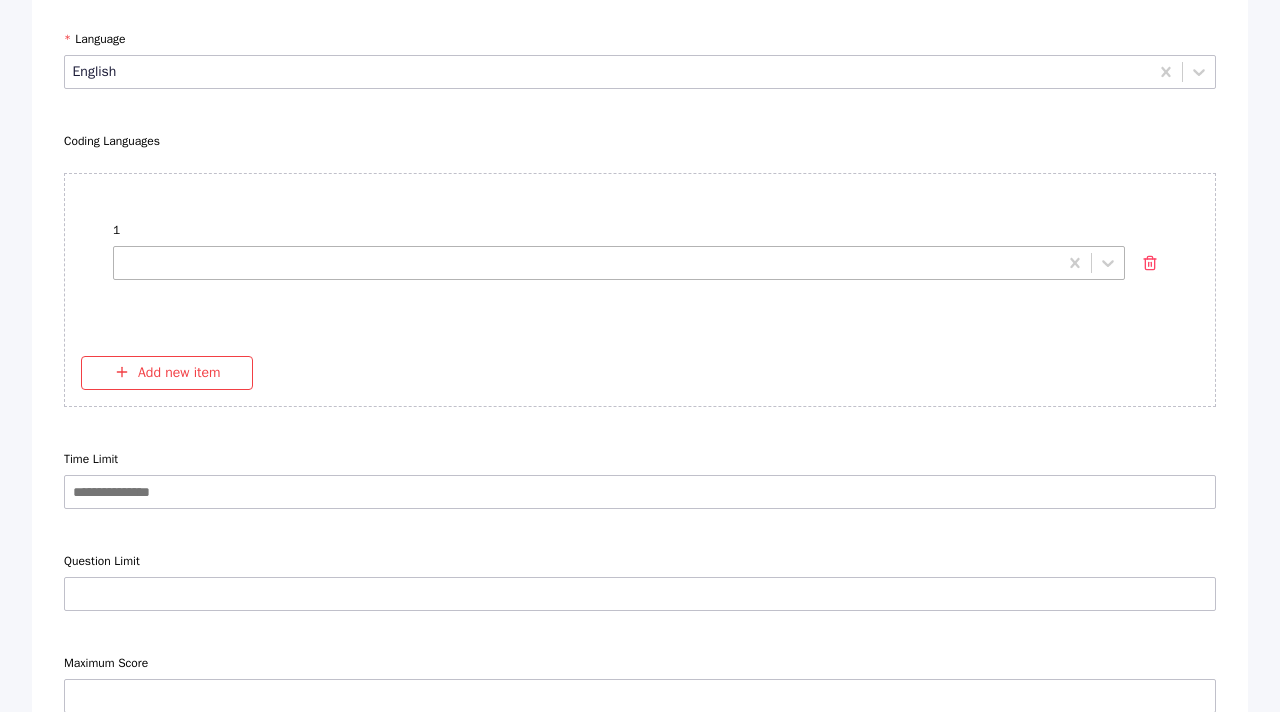click at bounding box center [587, 262] 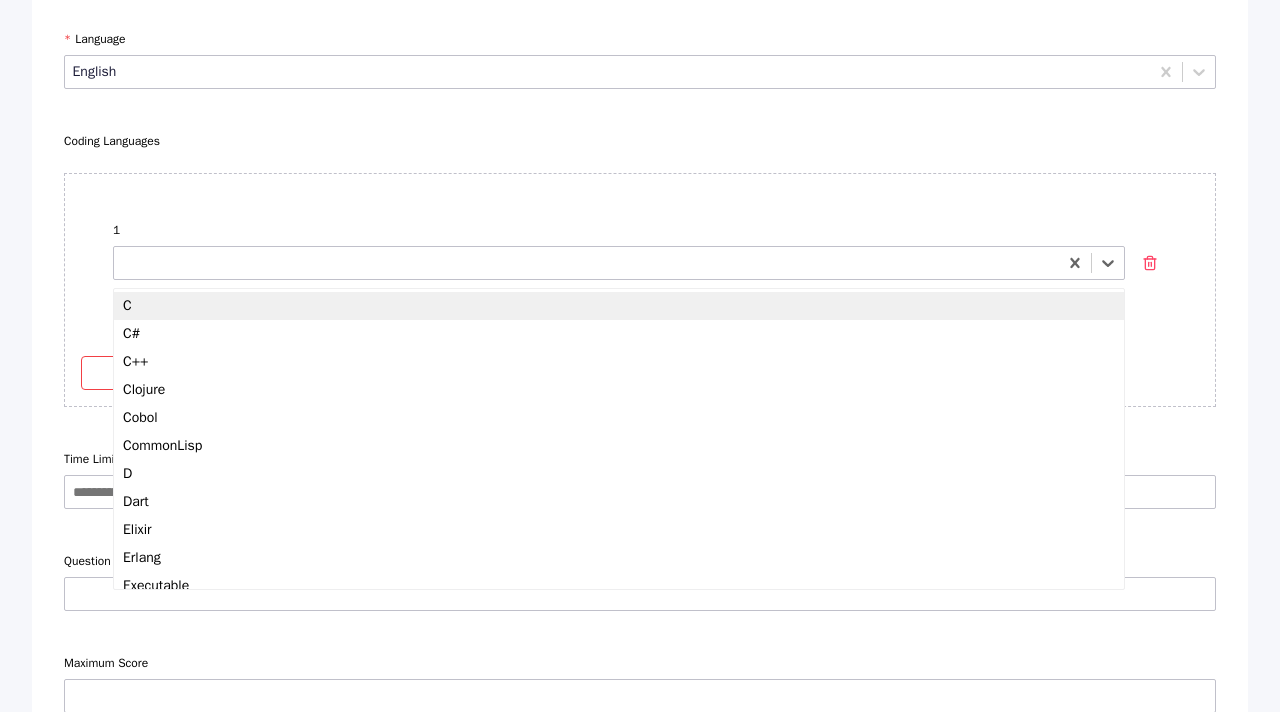 click on "C" at bounding box center (619, 306) 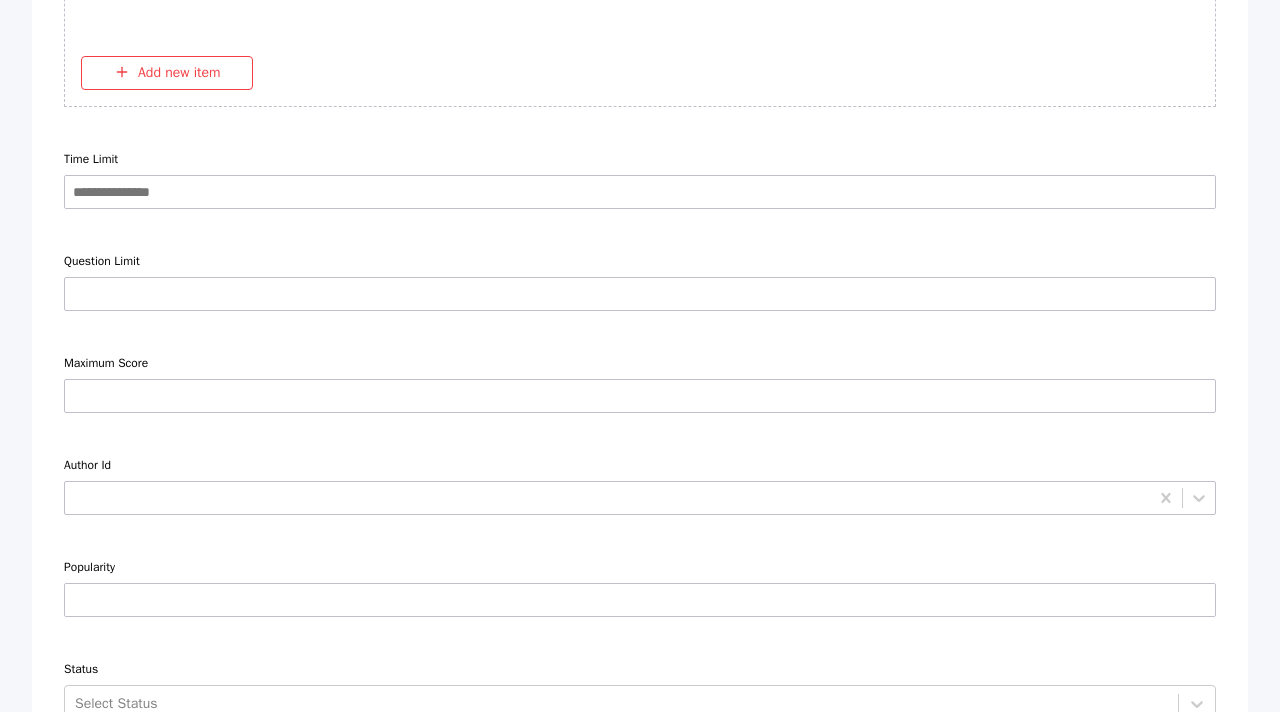 scroll, scrollTop: 3493, scrollLeft: 0, axis: vertical 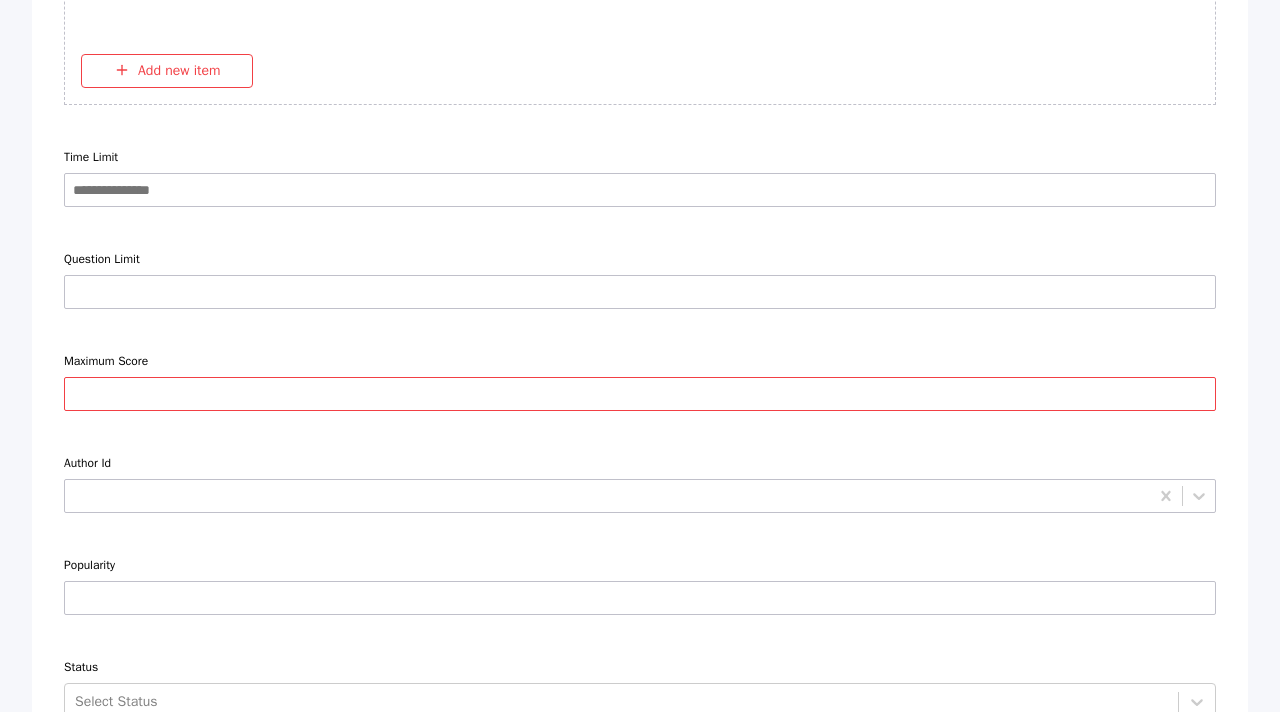 click on "Maximum Score" at bounding box center [640, 394] 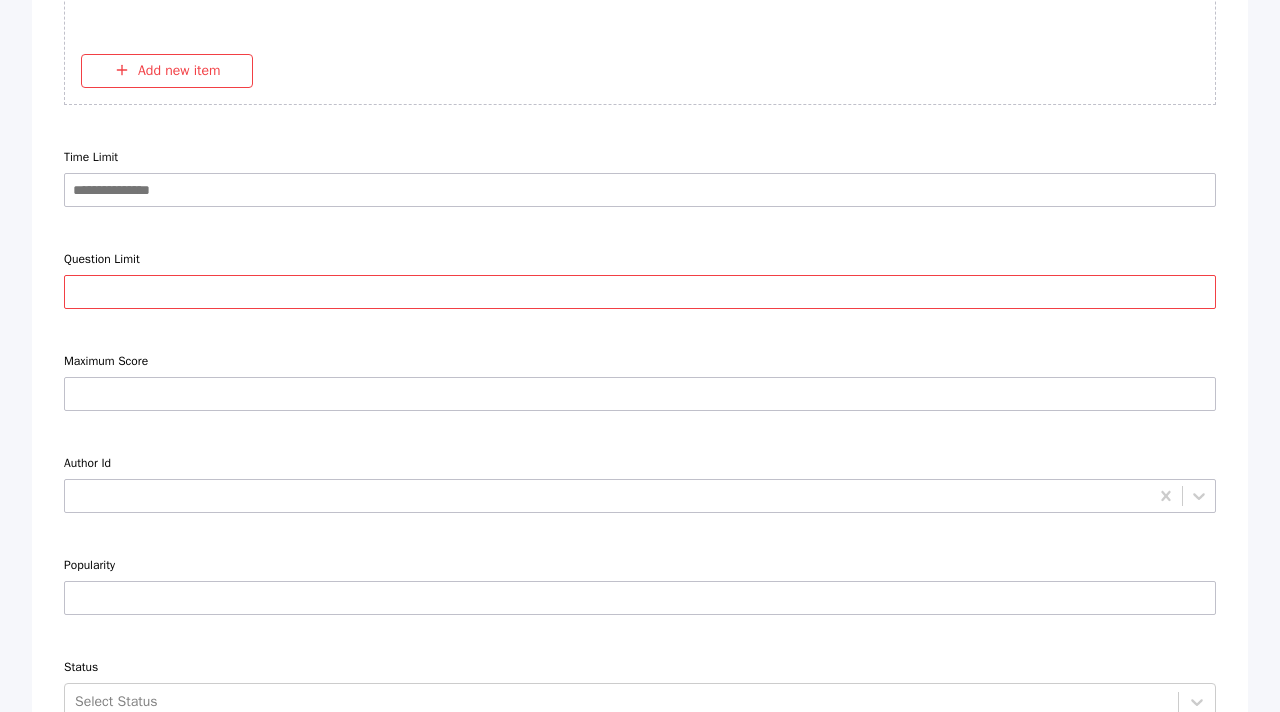 click on "Question Limit" at bounding box center [640, 292] 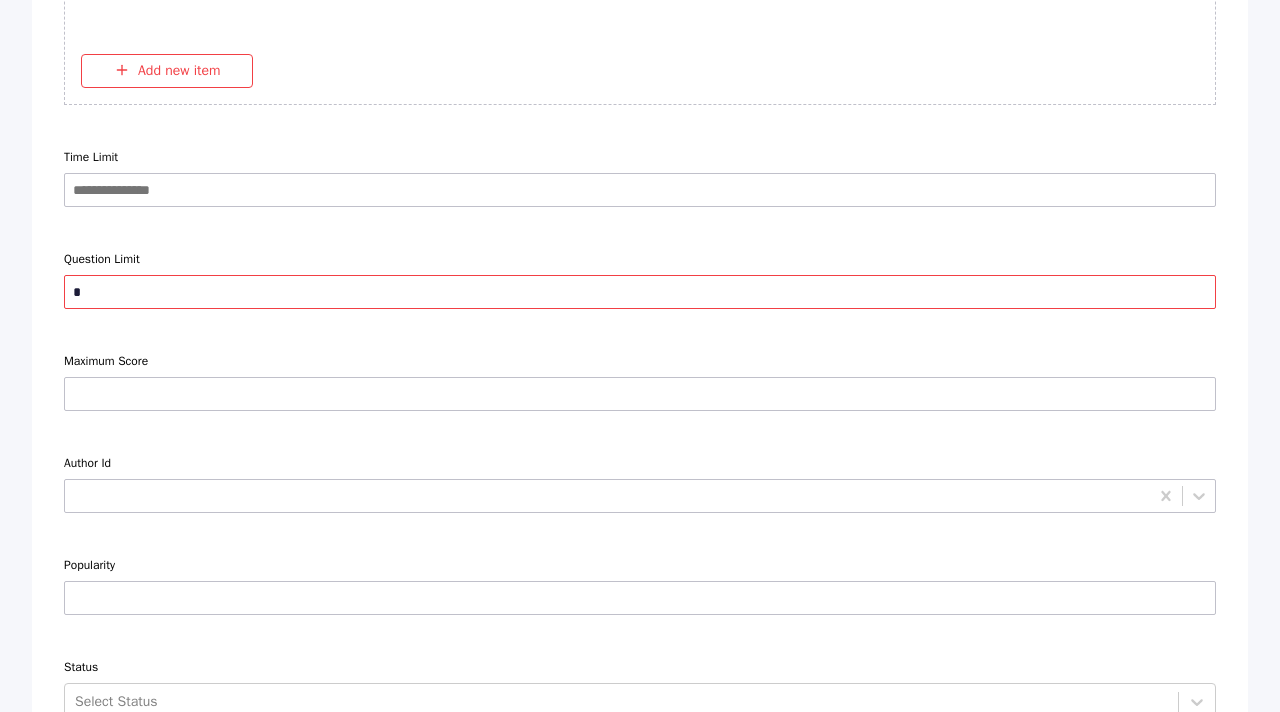 type on "*" 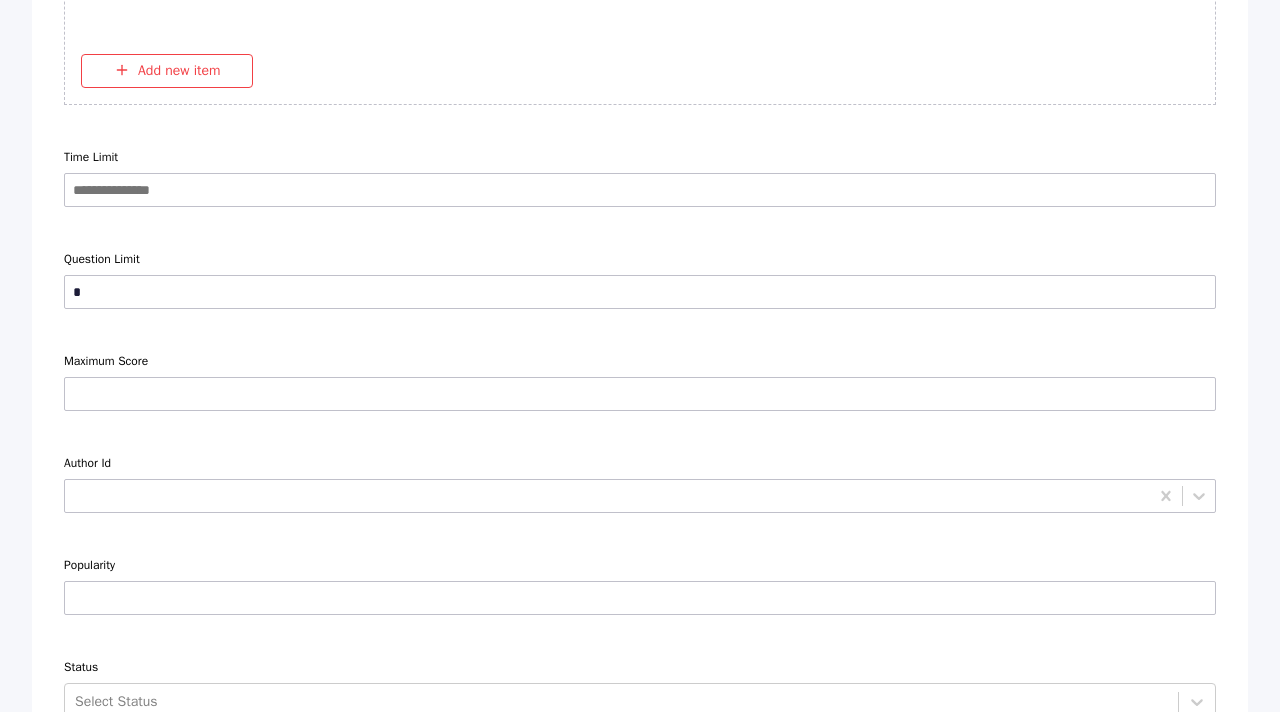 click at bounding box center [640, 325] 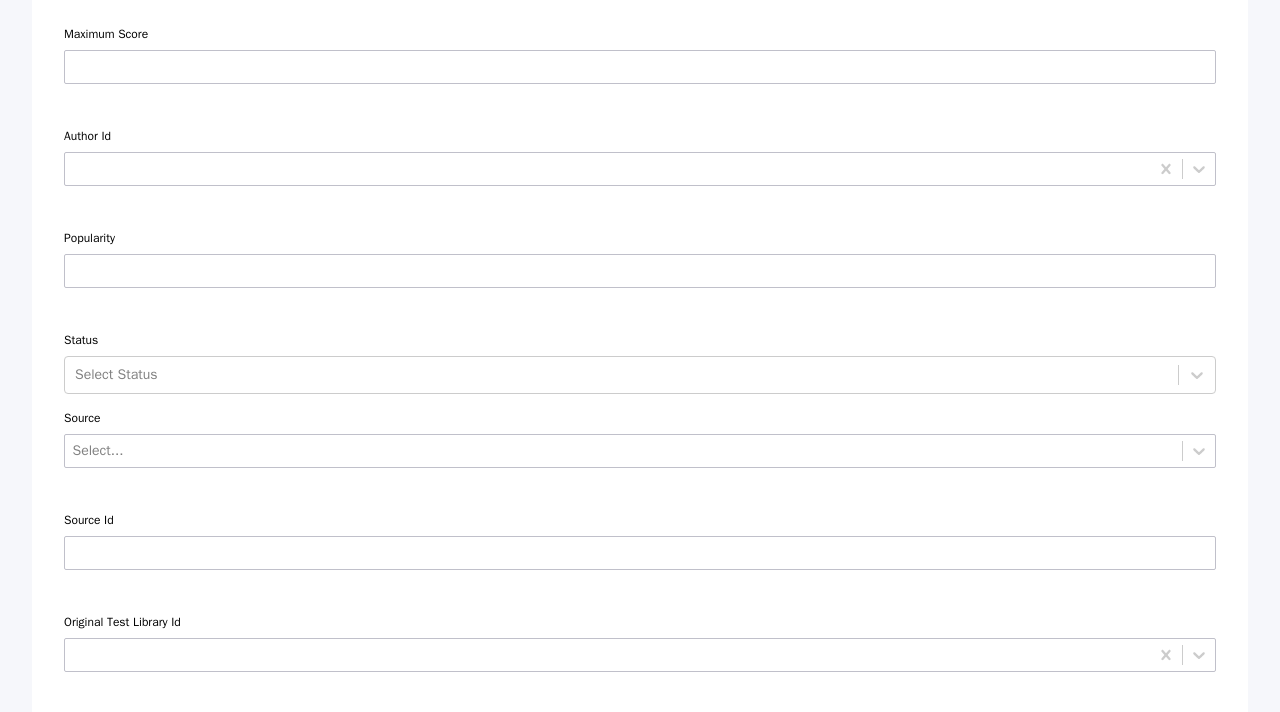 scroll, scrollTop: 3826, scrollLeft: 0, axis: vertical 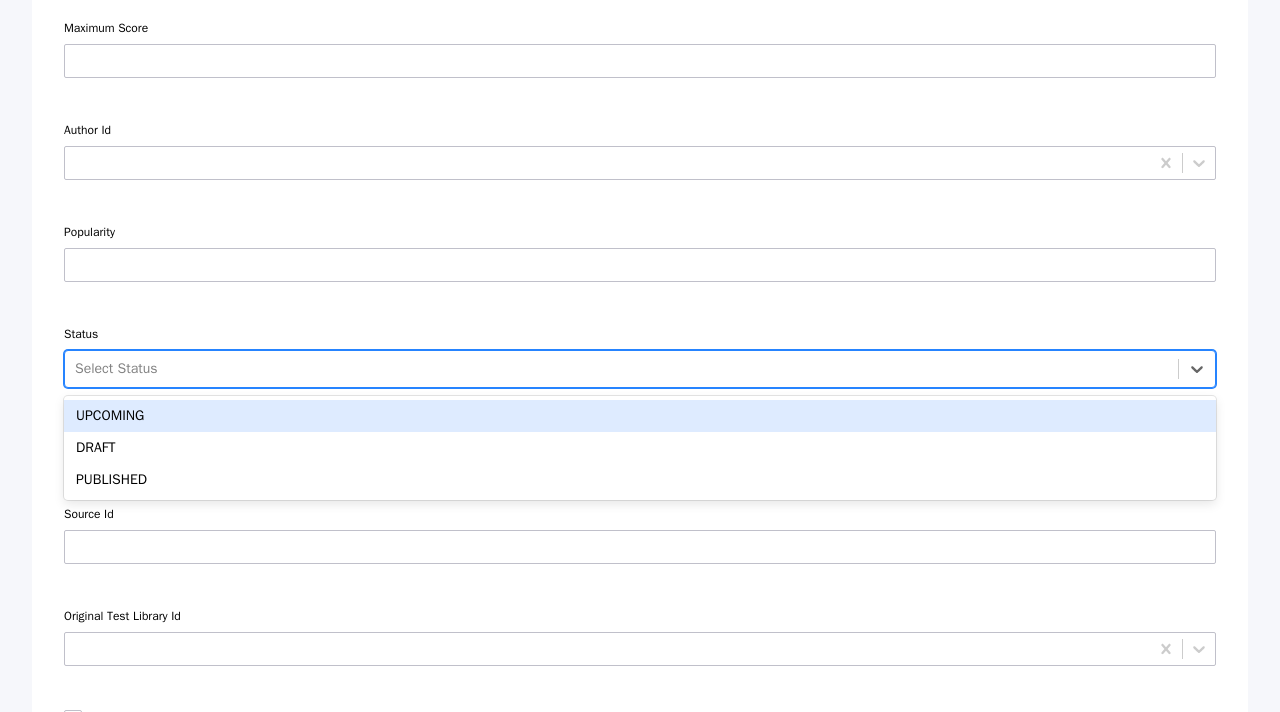 click on "Select Status" at bounding box center [621, 369] 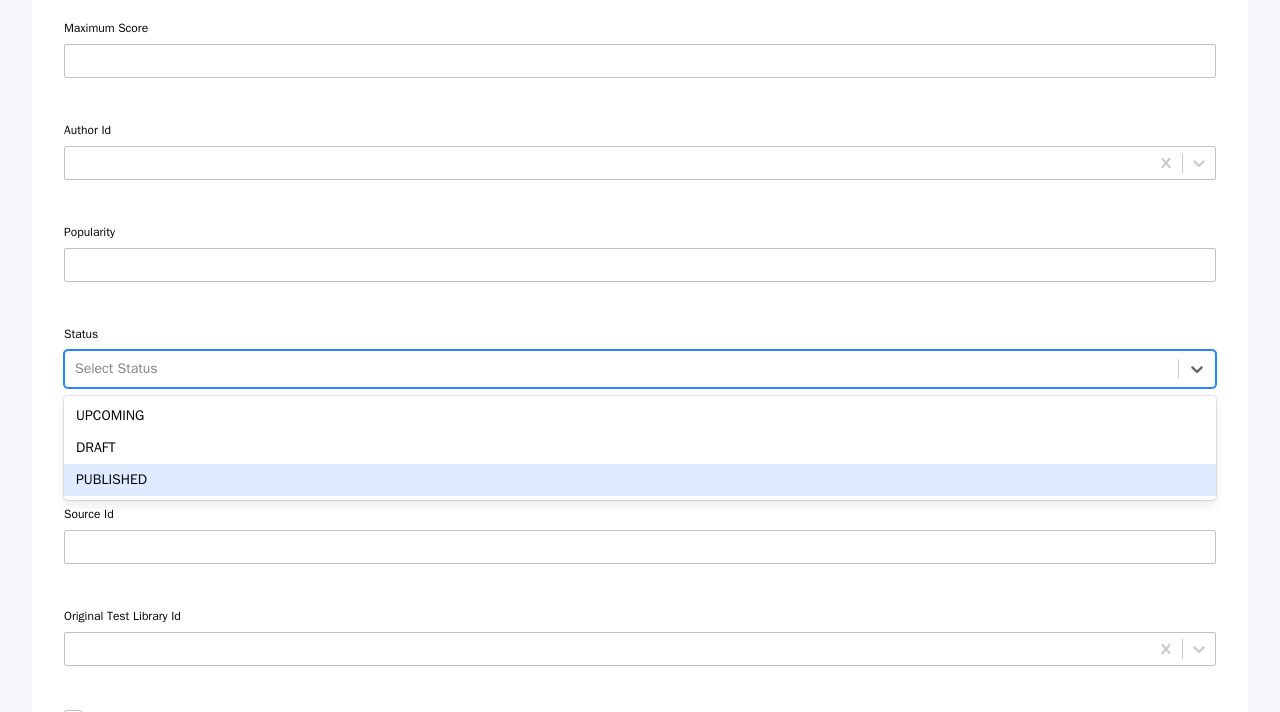click on "PUBLISHED" at bounding box center [640, 480] 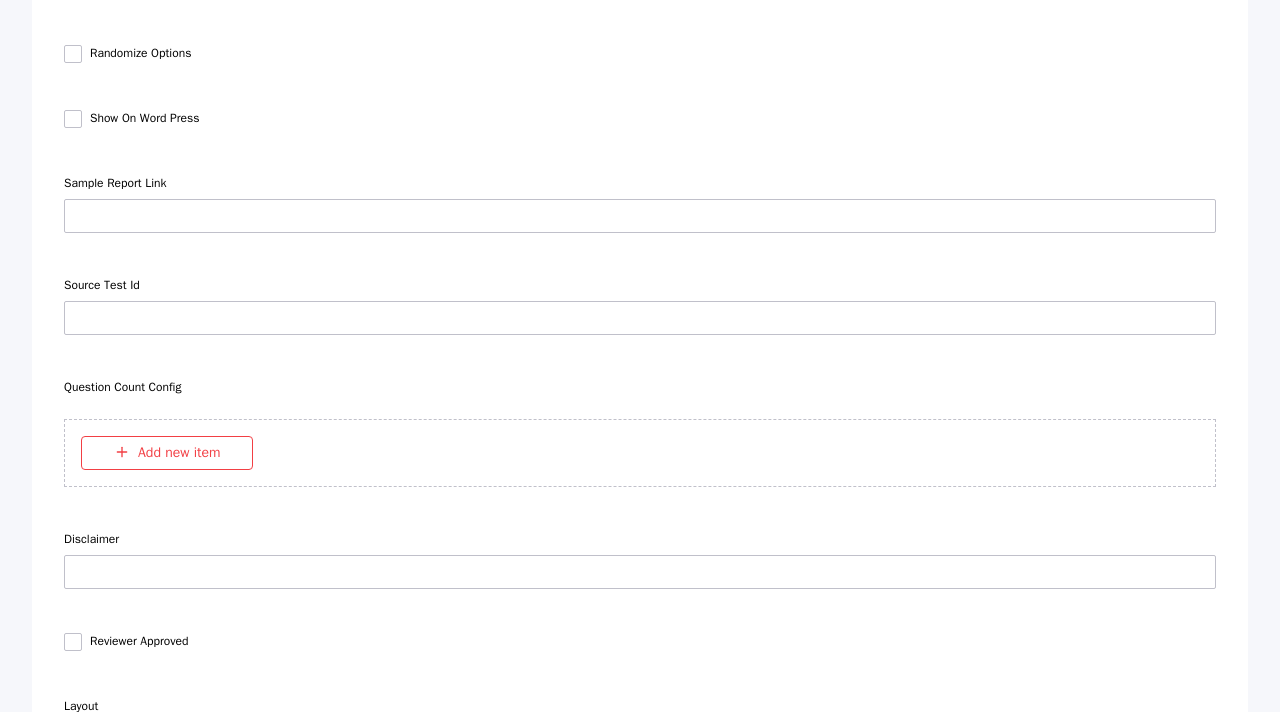 scroll, scrollTop: 5821, scrollLeft: 0, axis: vertical 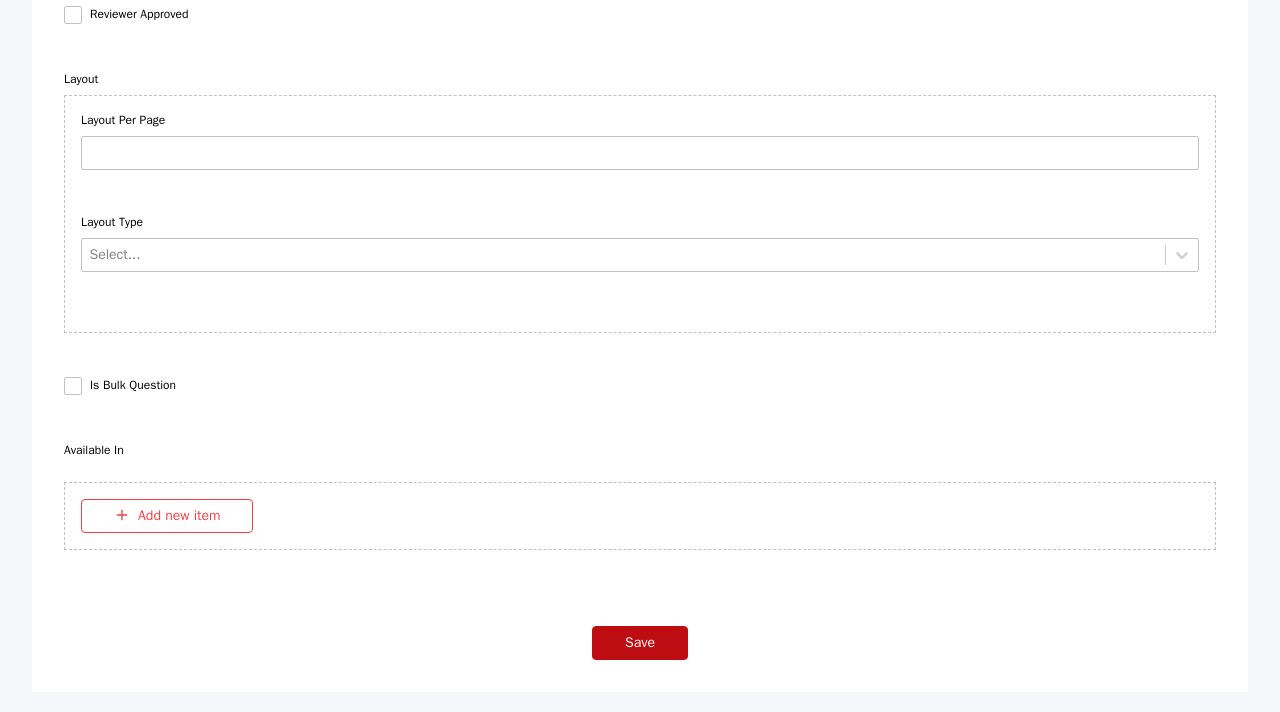 click on "Save" at bounding box center [640, 643] 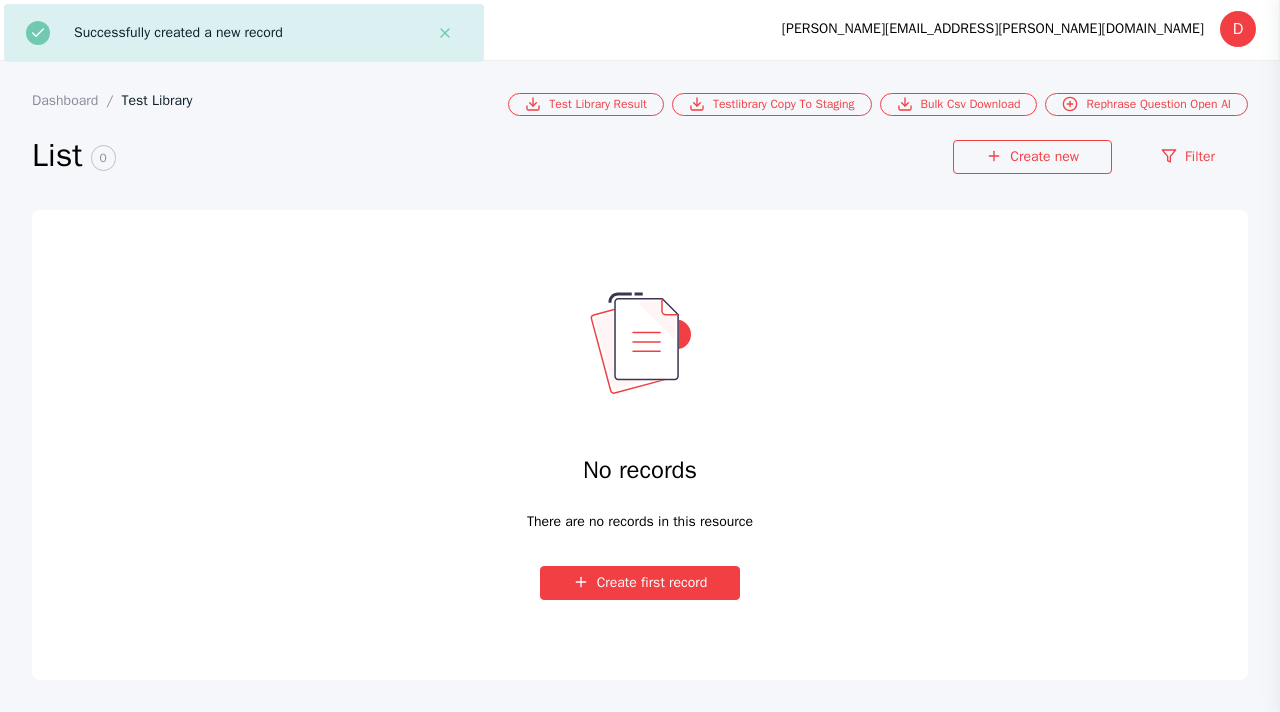 scroll, scrollTop: 0, scrollLeft: 0, axis: both 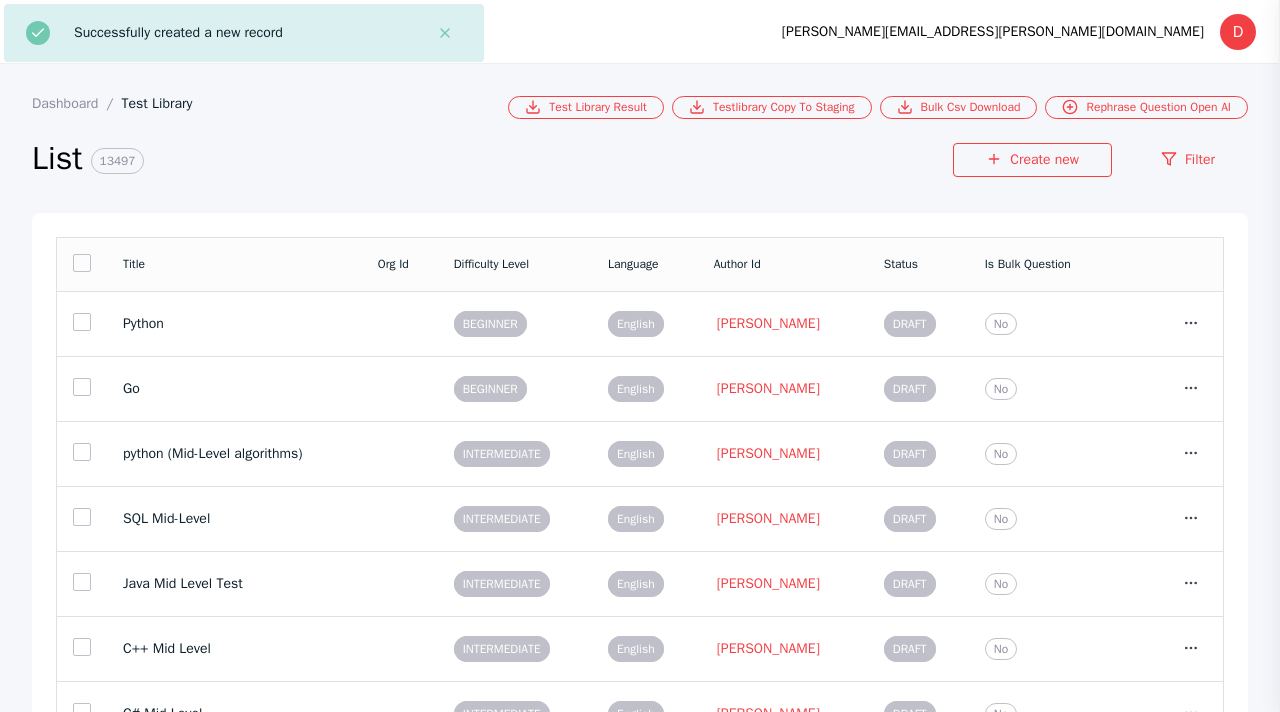 click on "Create new Filter" at bounding box center [1100, 174] 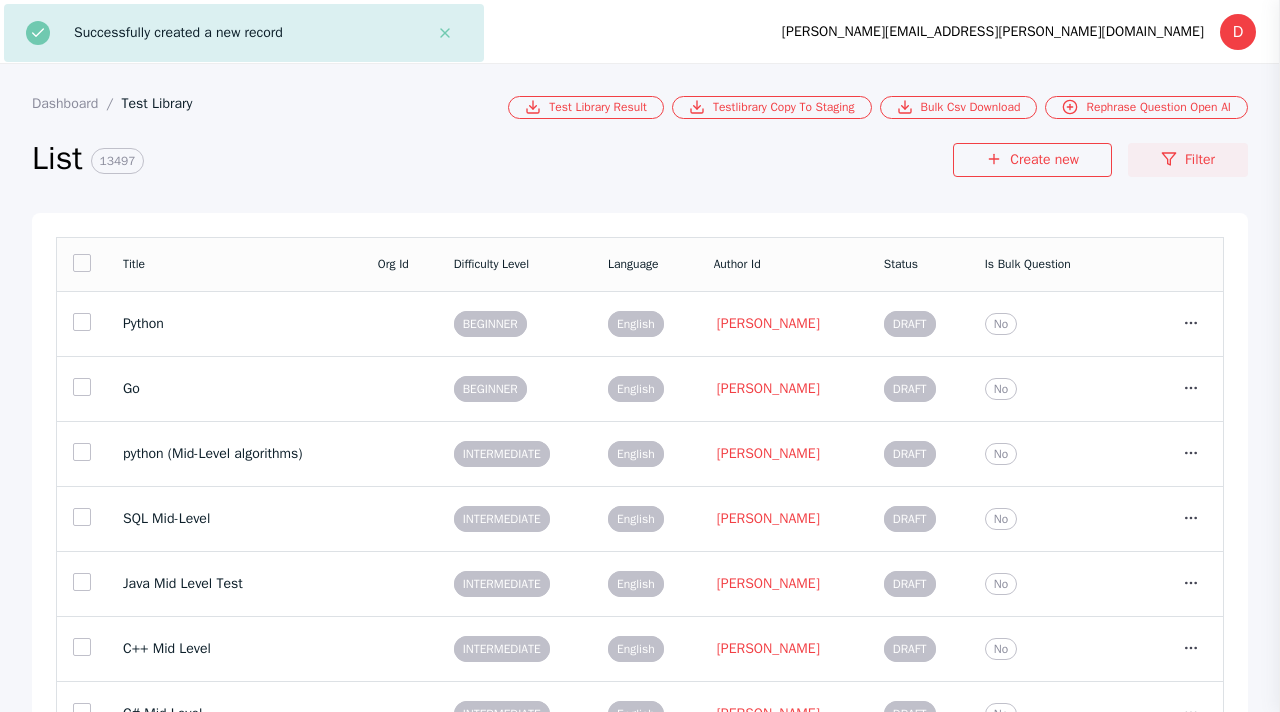 click on "Filter" at bounding box center [1188, 160] 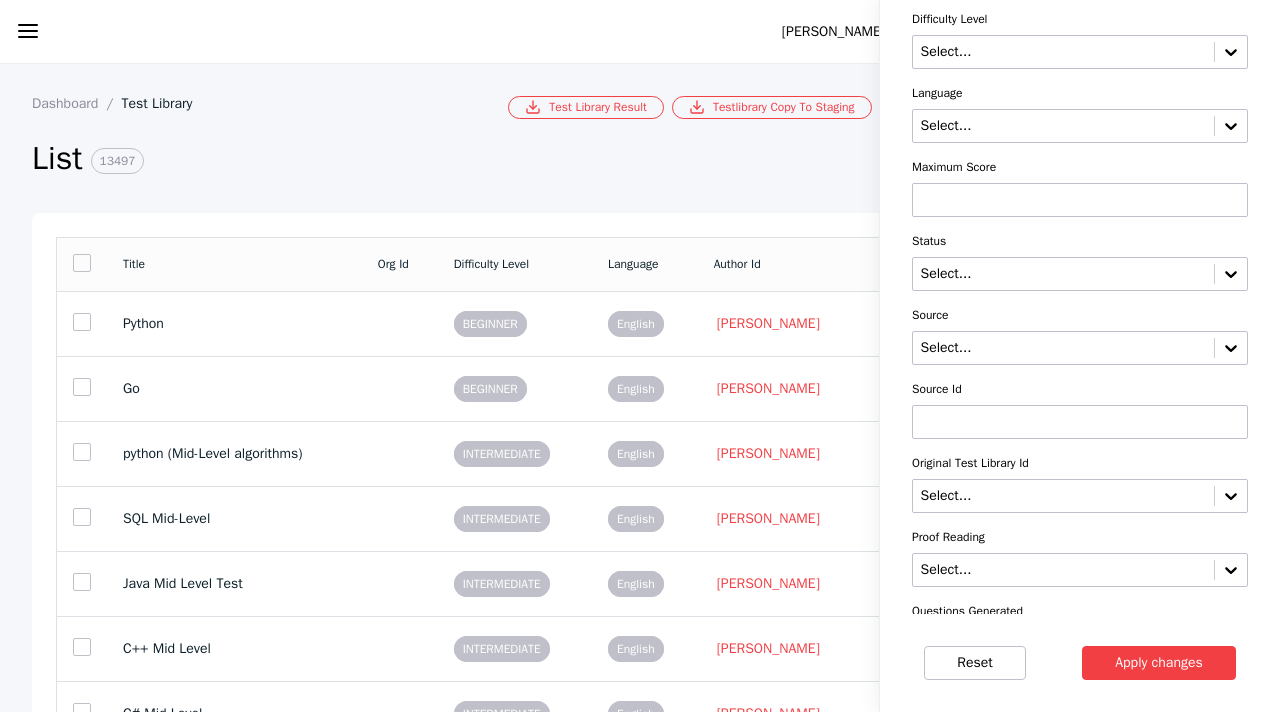 scroll, scrollTop: 721, scrollLeft: 0, axis: vertical 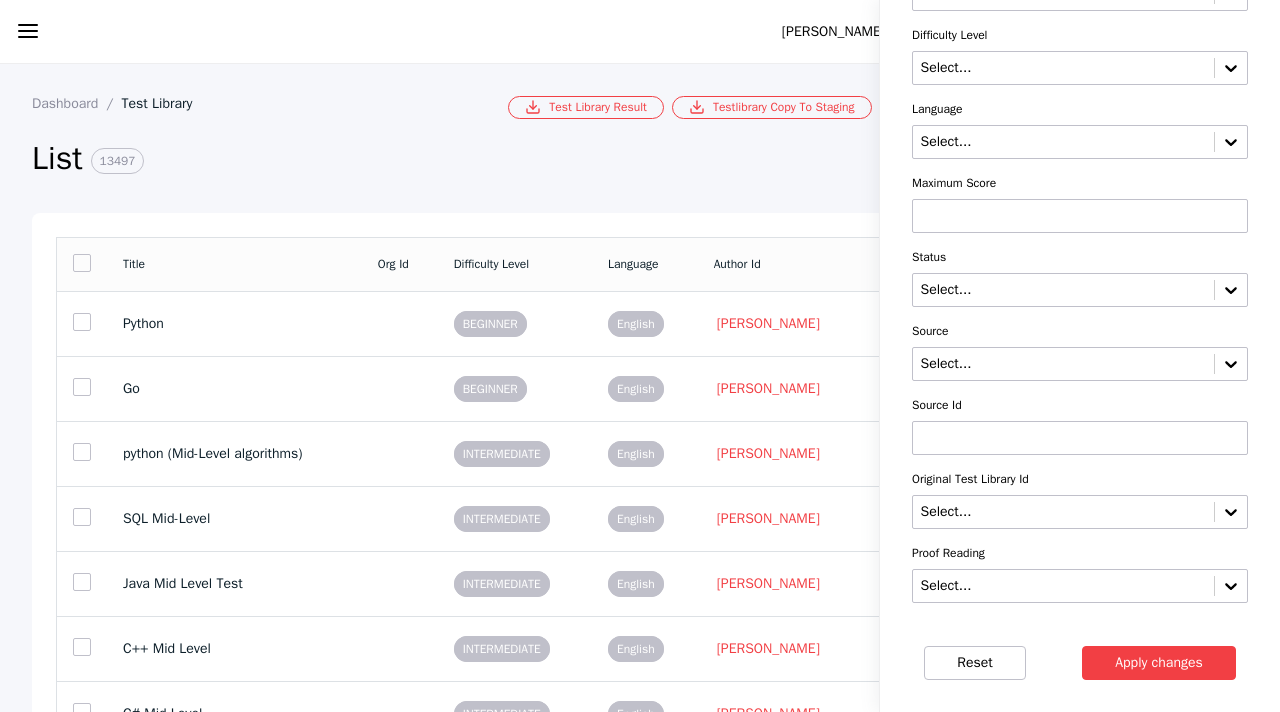 click at bounding box center (1080, 216) 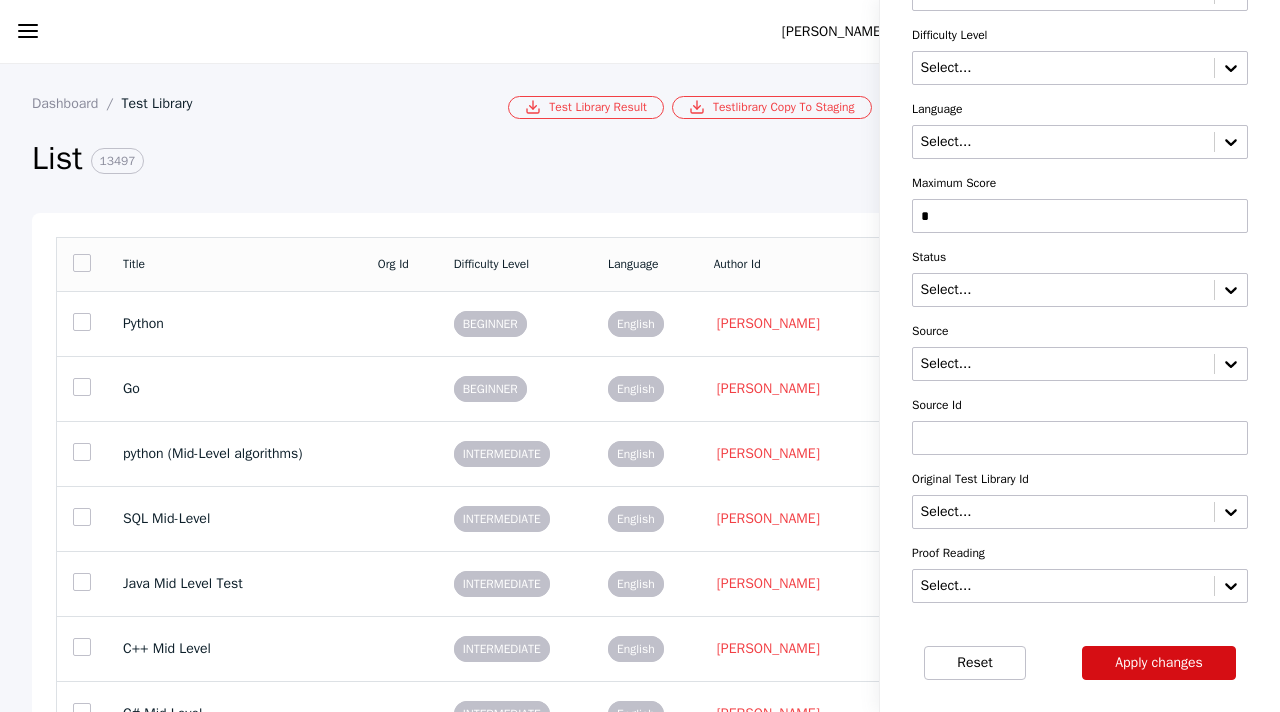 type on "*" 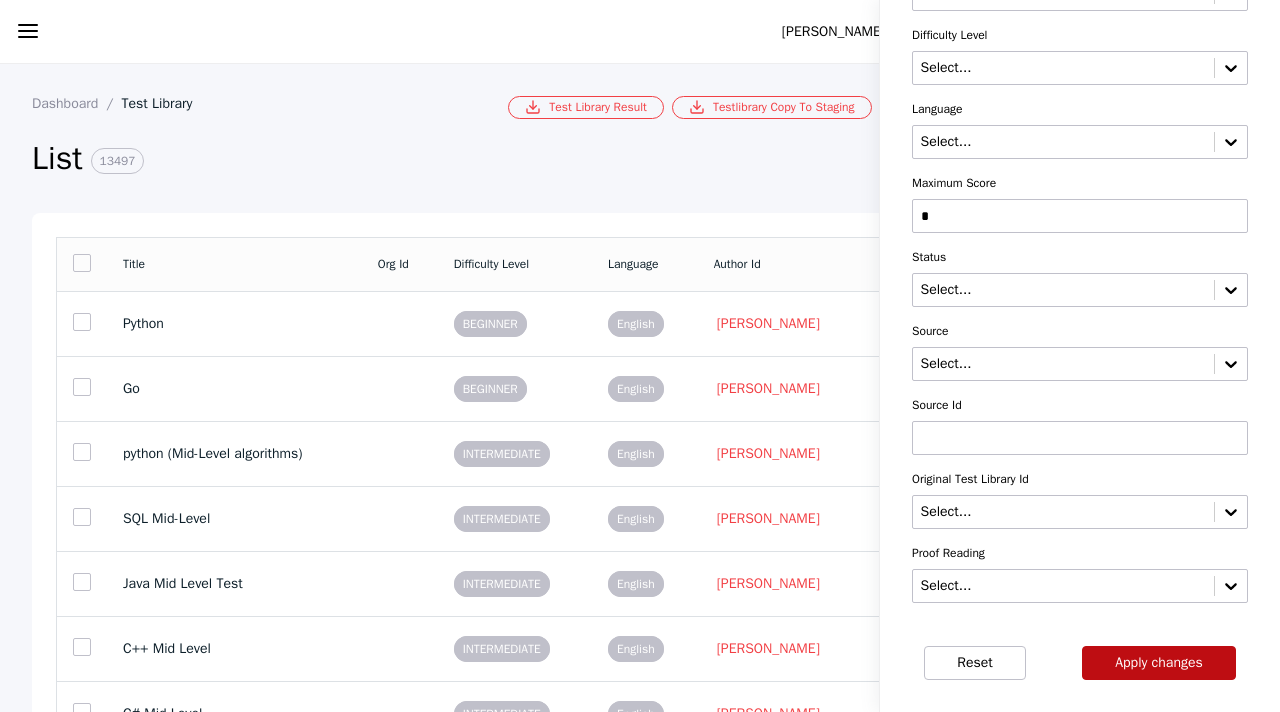 click on "Apply changes" at bounding box center [1159, 663] 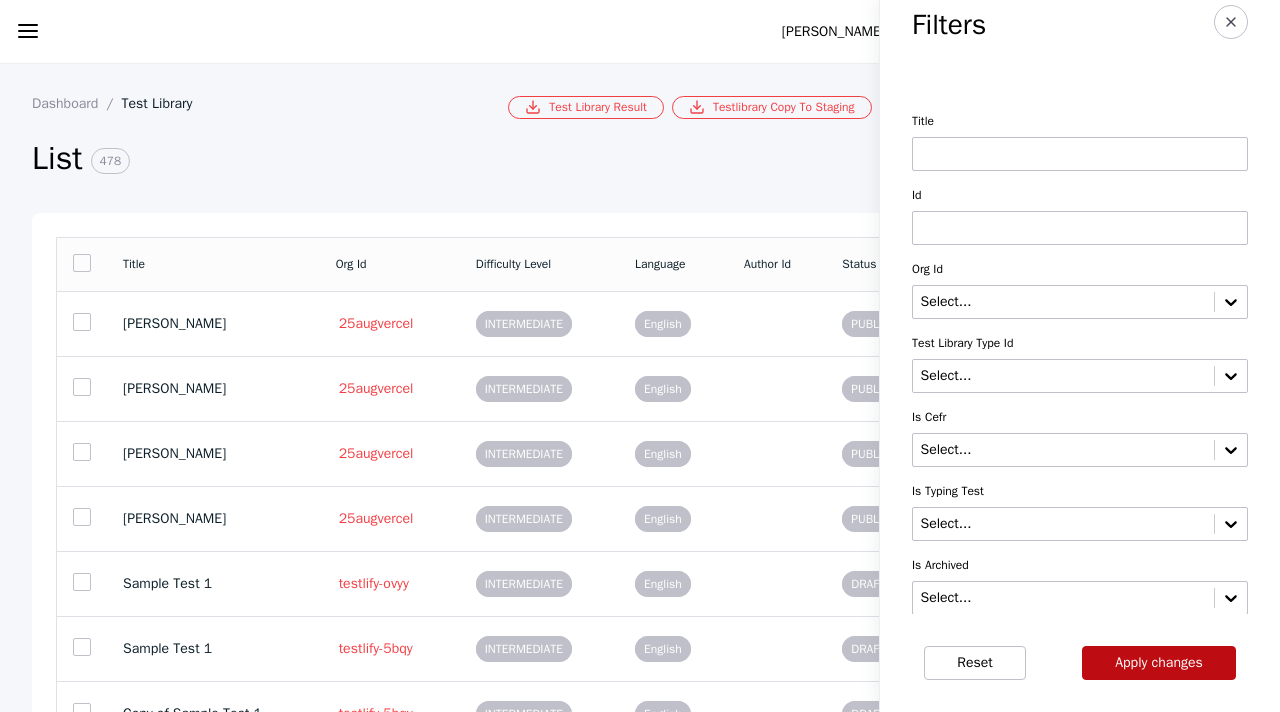 scroll, scrollTop: 0, scrollLeft: 0, axis: both 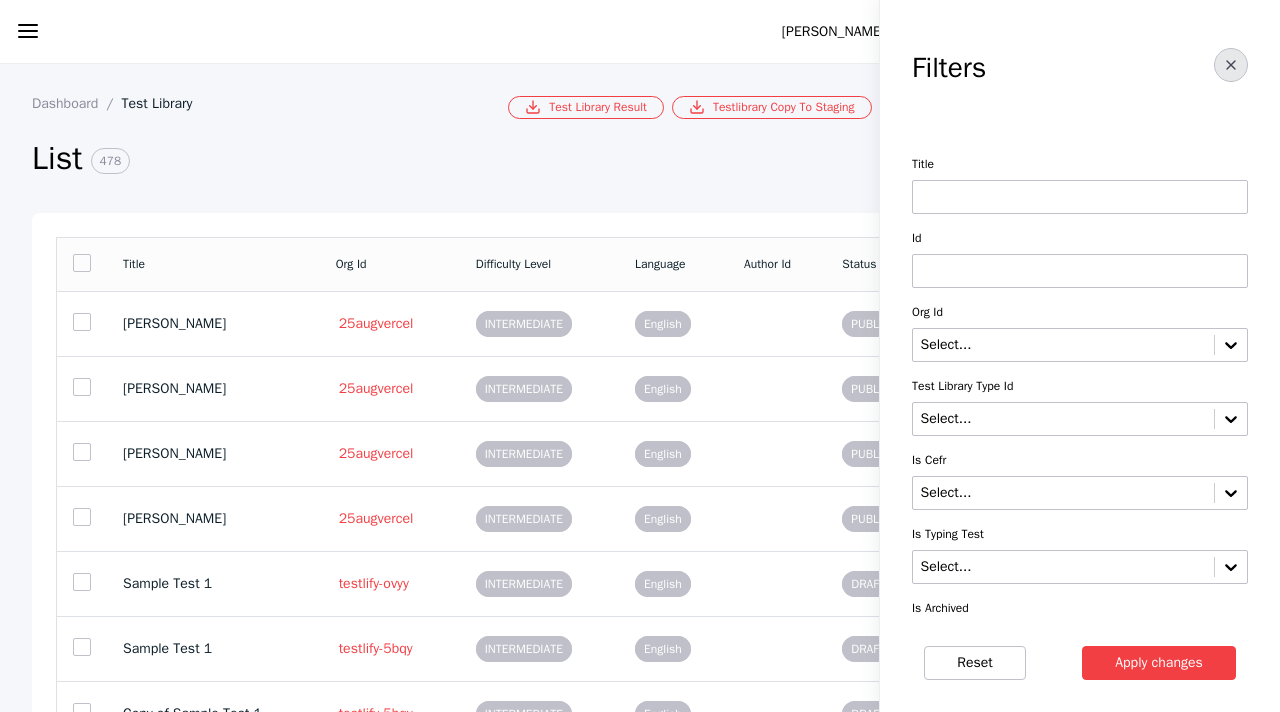 click 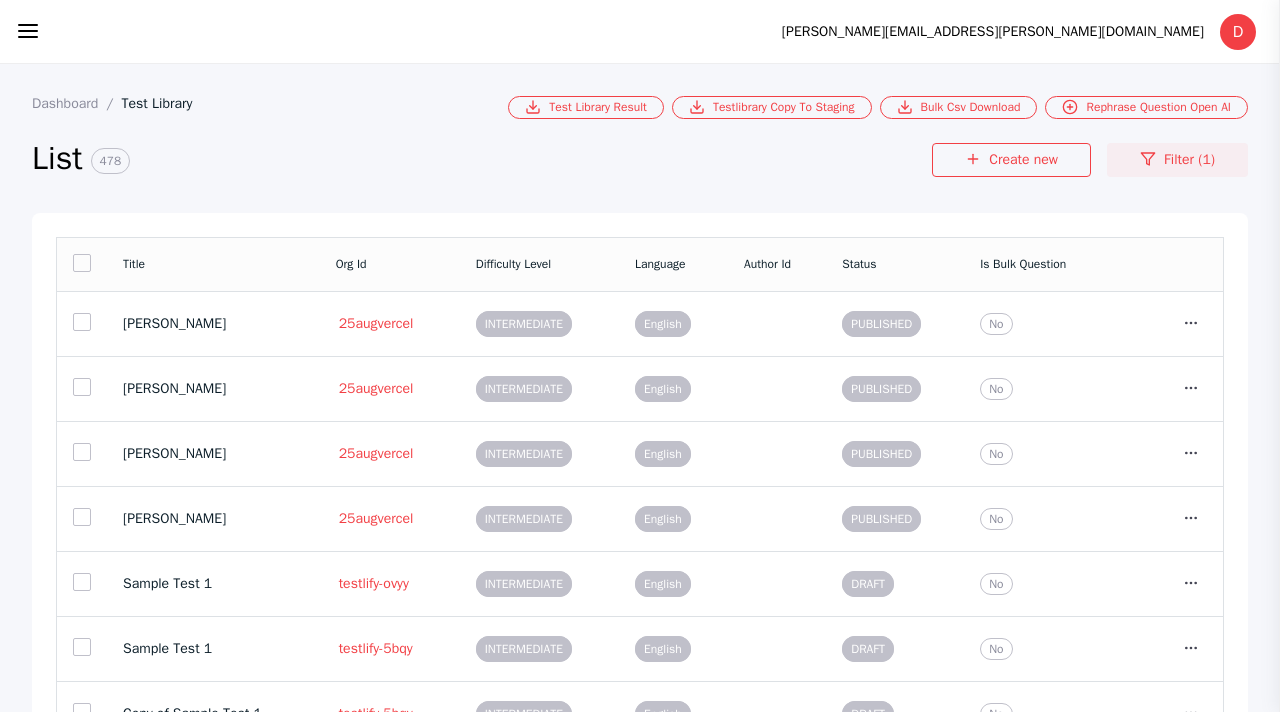 click on "Filter (1)" at bounding box center (1177, 160) 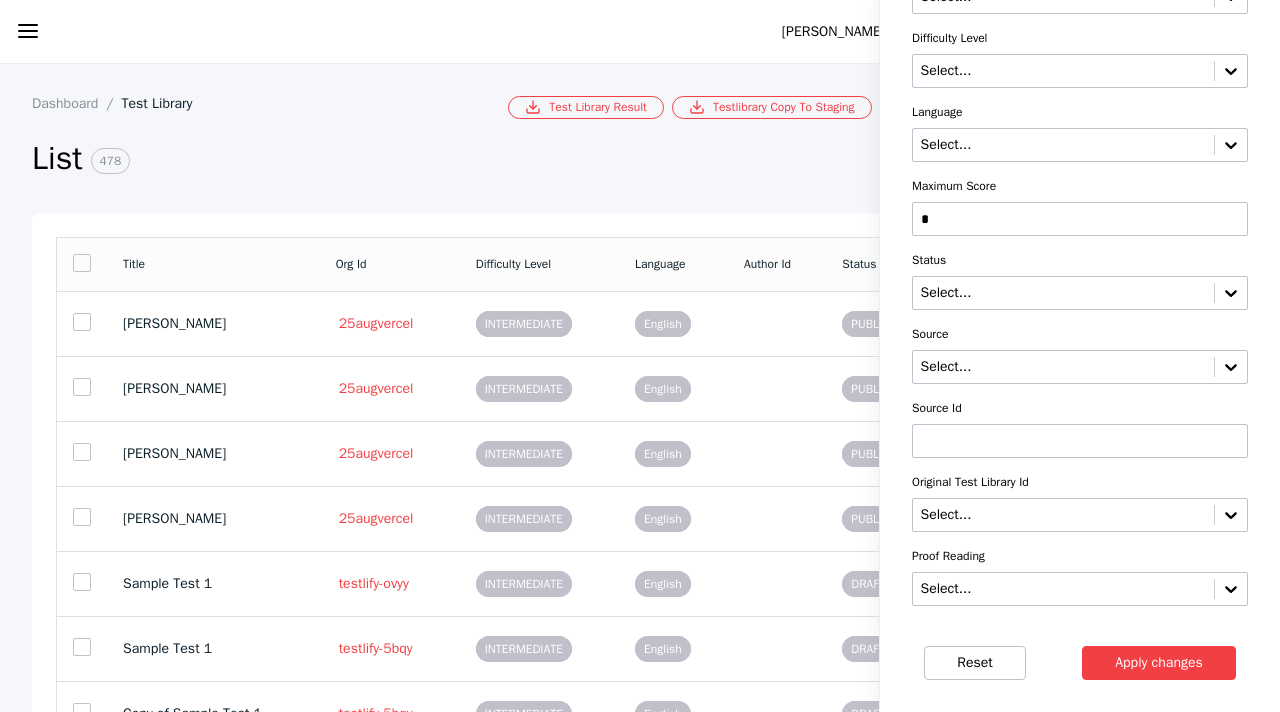 scroll, scrollTop: 714, scrollLeft: 0, axis: vertical 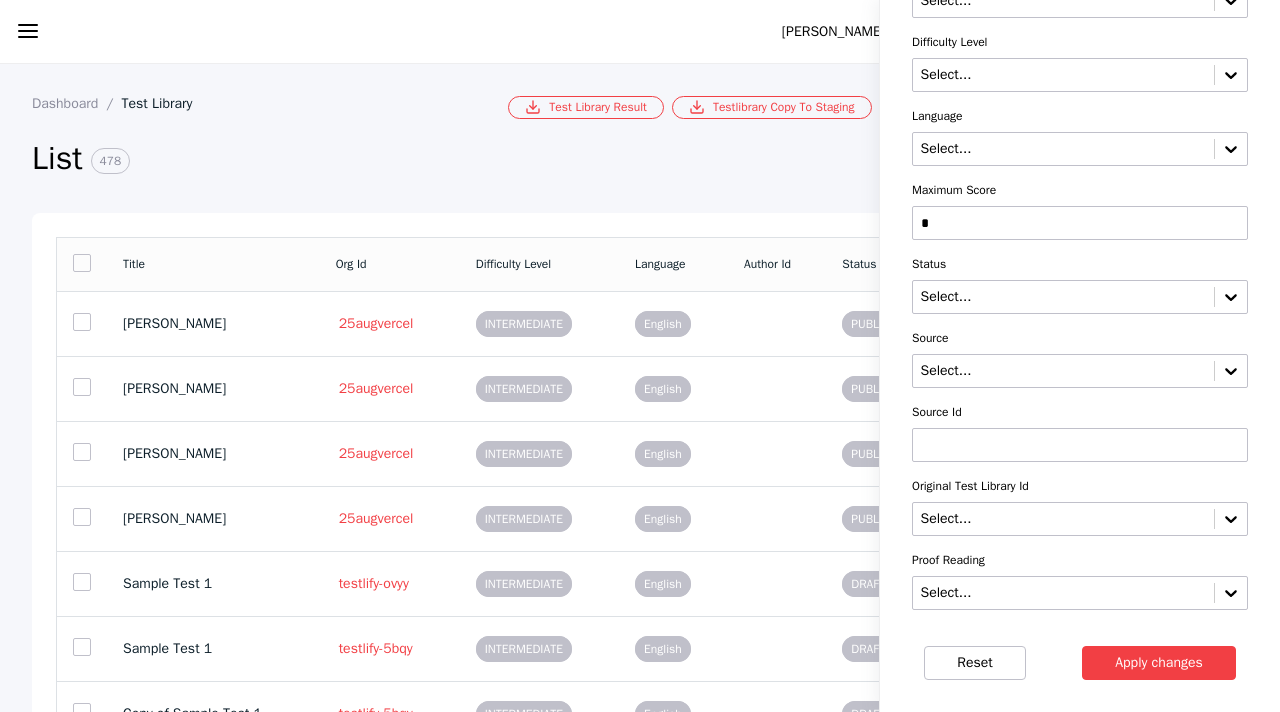 click on "*" at bounding box center [1080, 223] 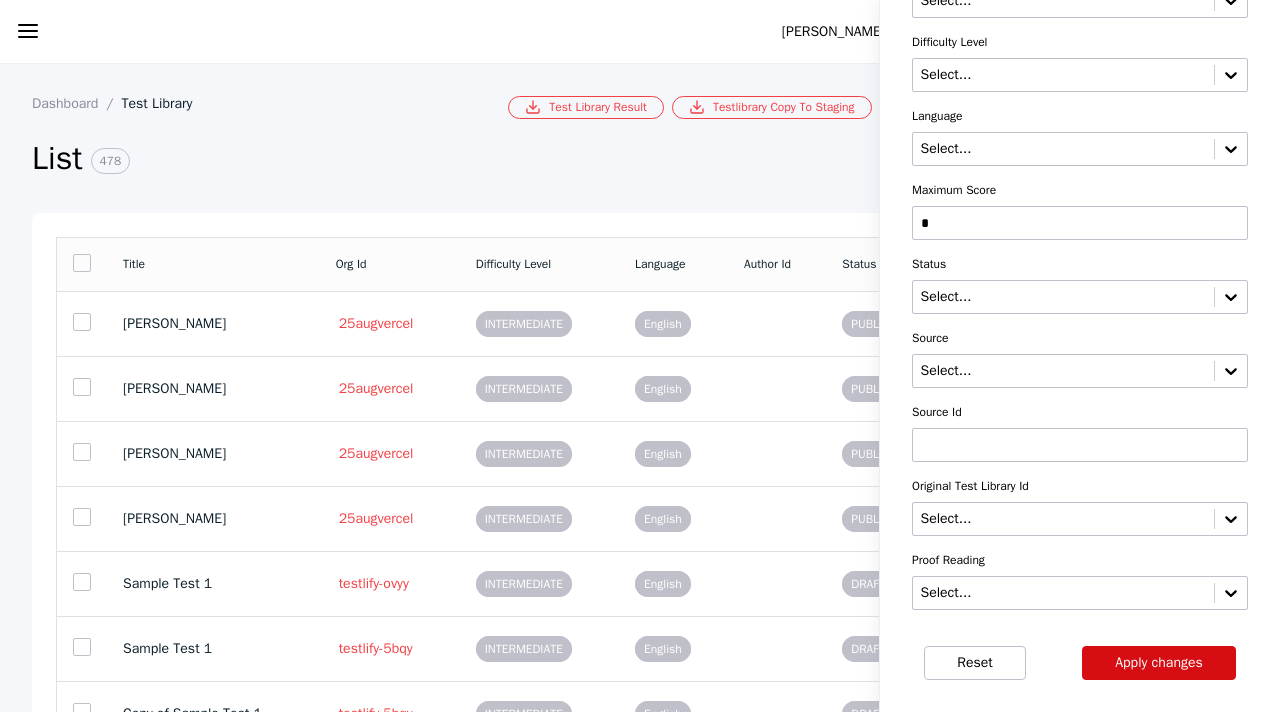 type on "*" 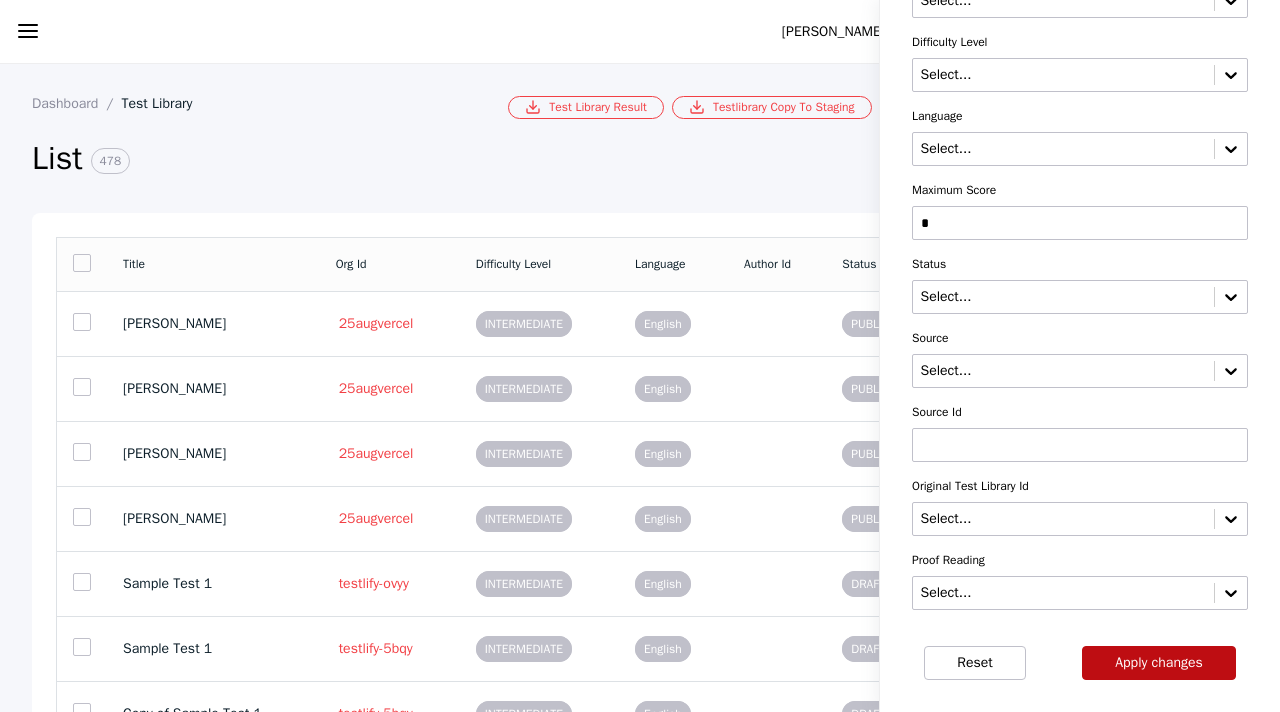 click on "Apply changes" at bounding box center (1159, 663) 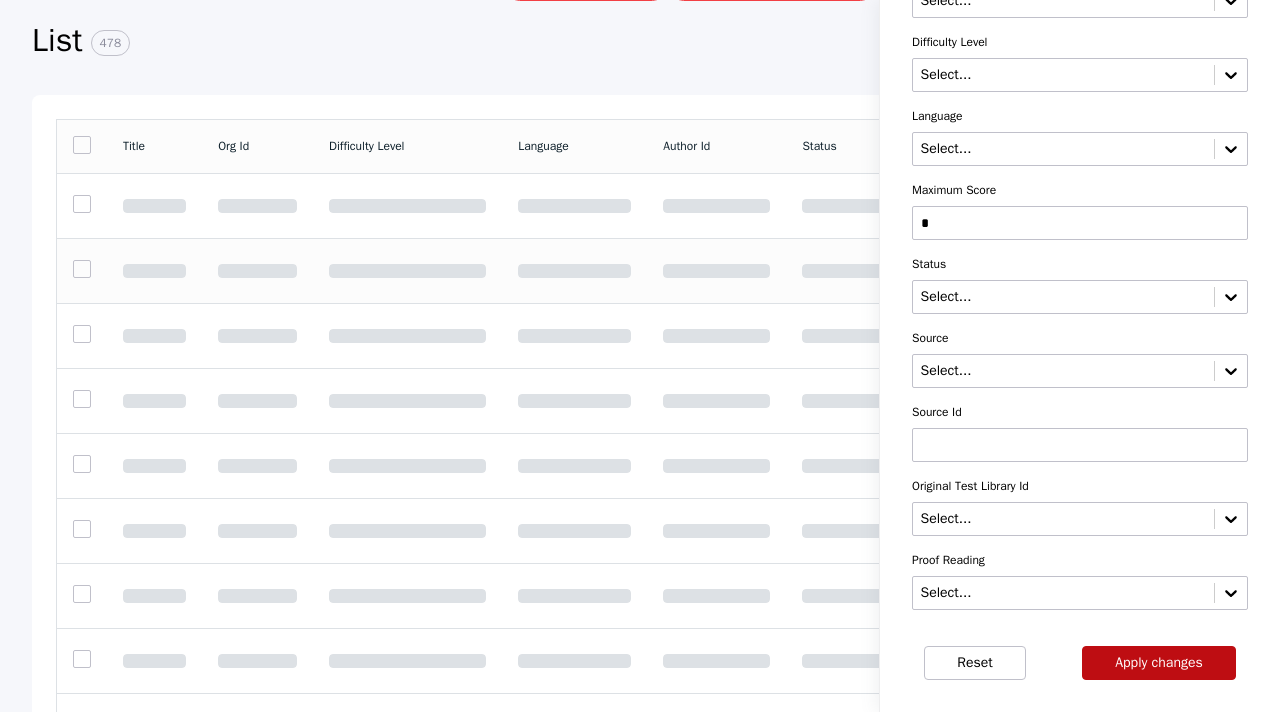 scroll, scrollTop: 0, scrollLeft: 0, axis: both 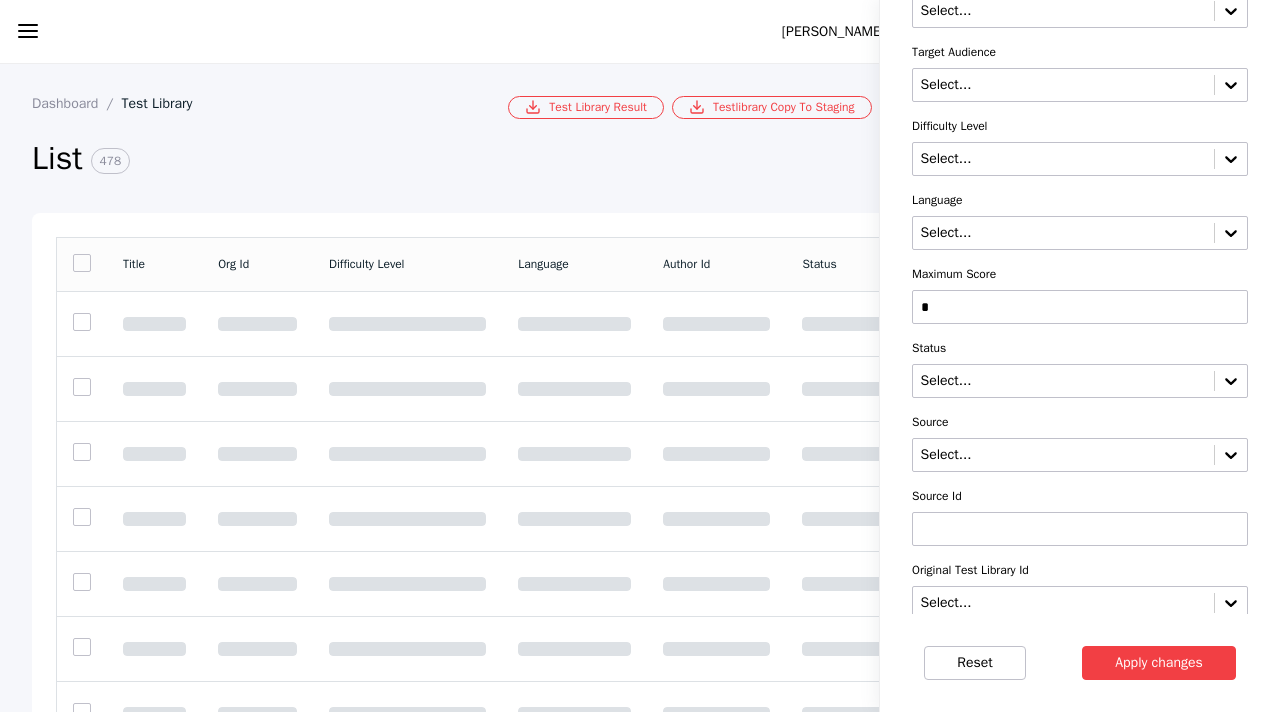 click on "*" at bounding box center [1080, 307] 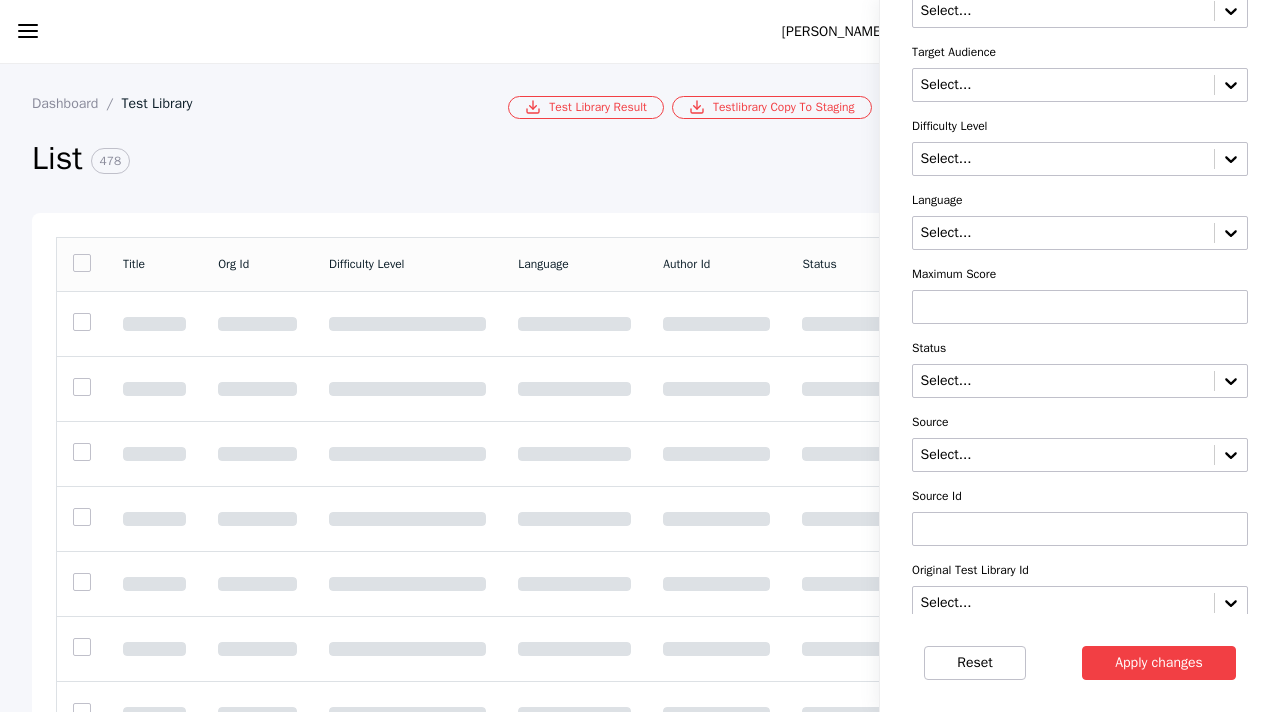 scroll, scrollTop: 0, scrollLeft: 0, axis: both 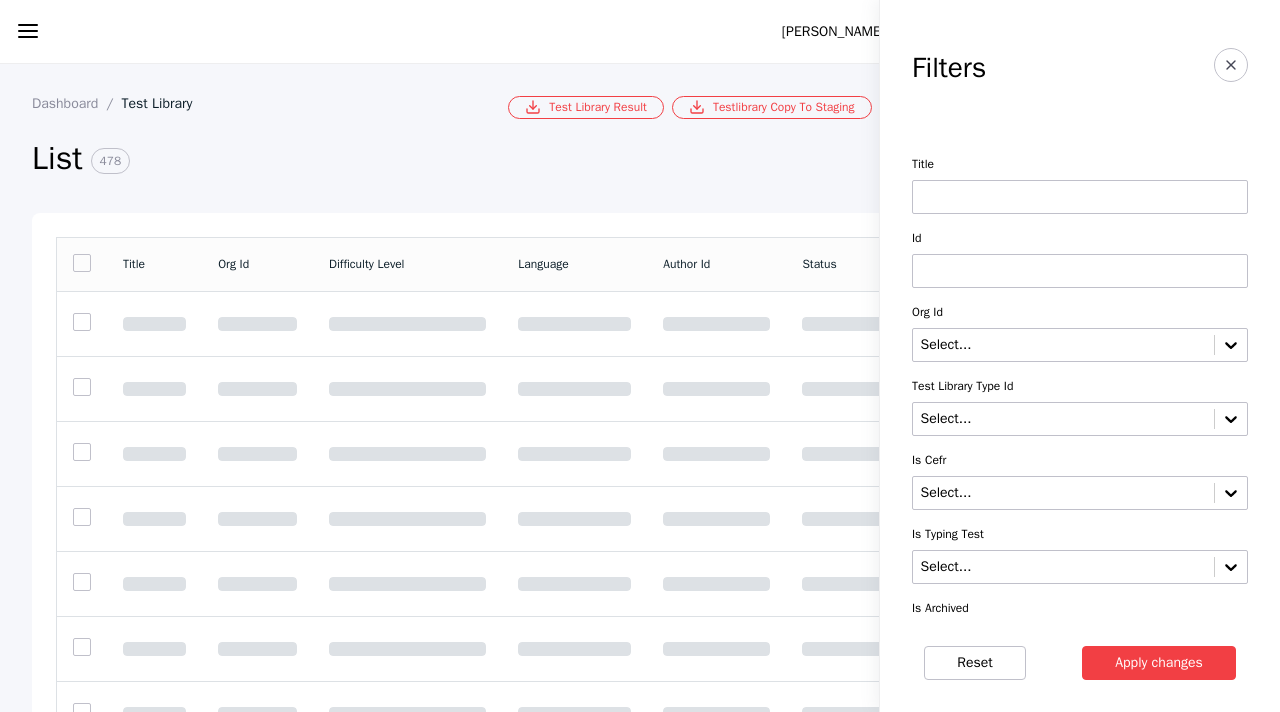 type 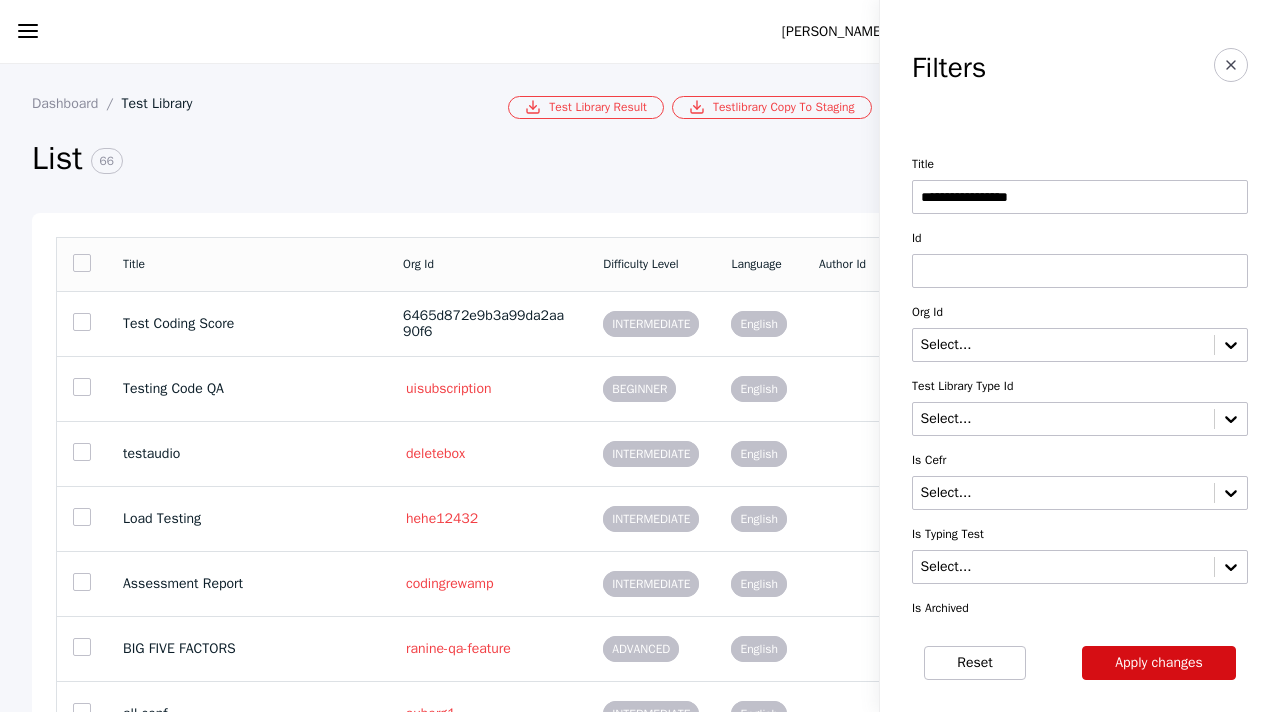 type on "**********" 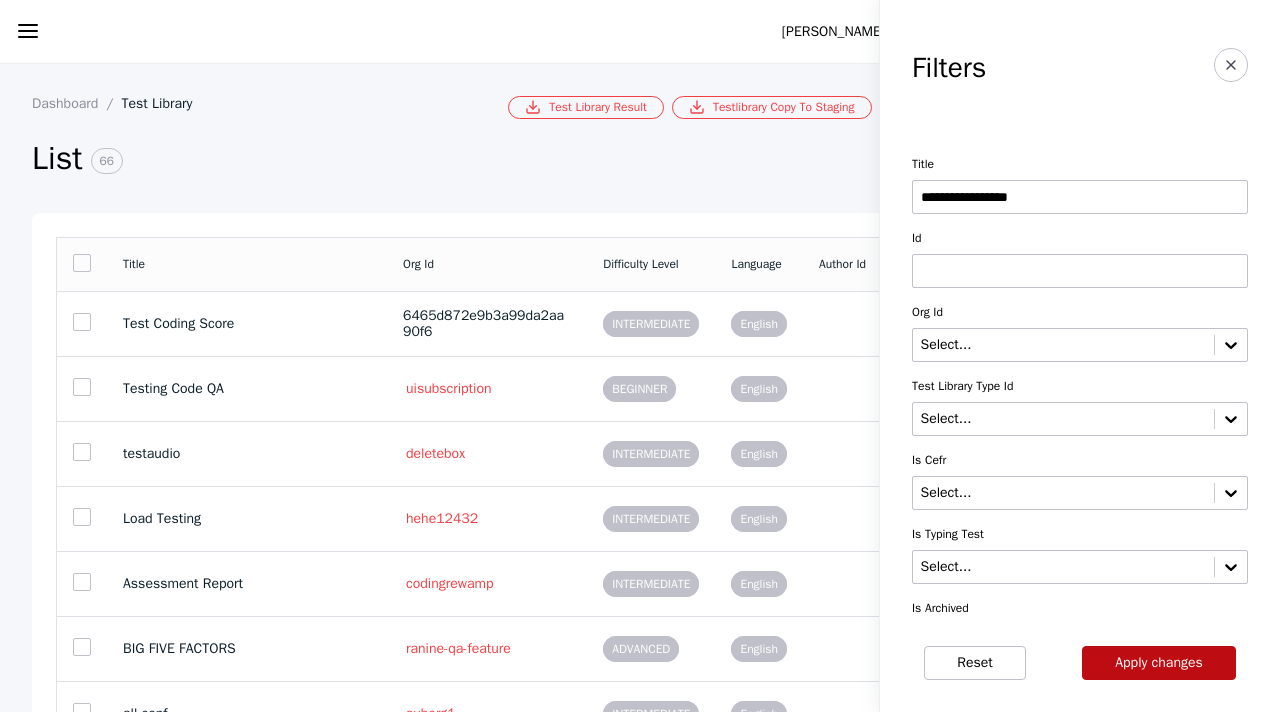click on "Apply changes" at bounding box center [1159, 663] 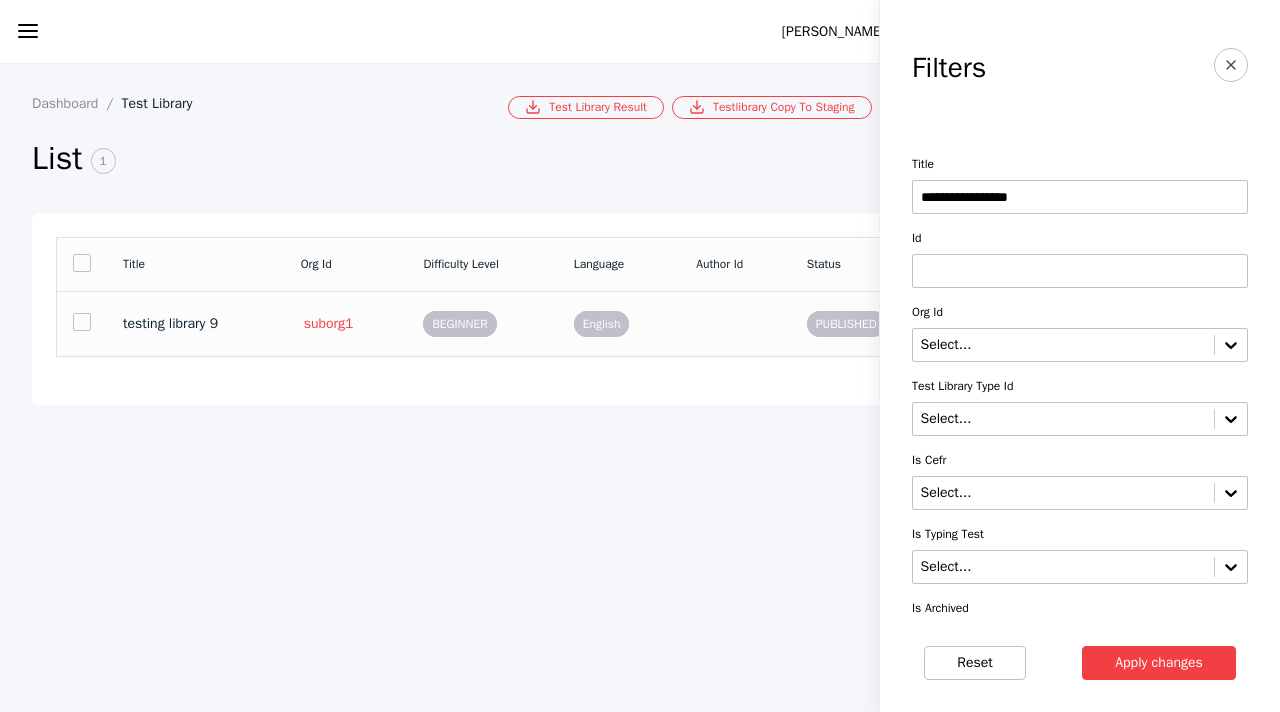 click on "BEGINNER" at bounding box center (482, 323) 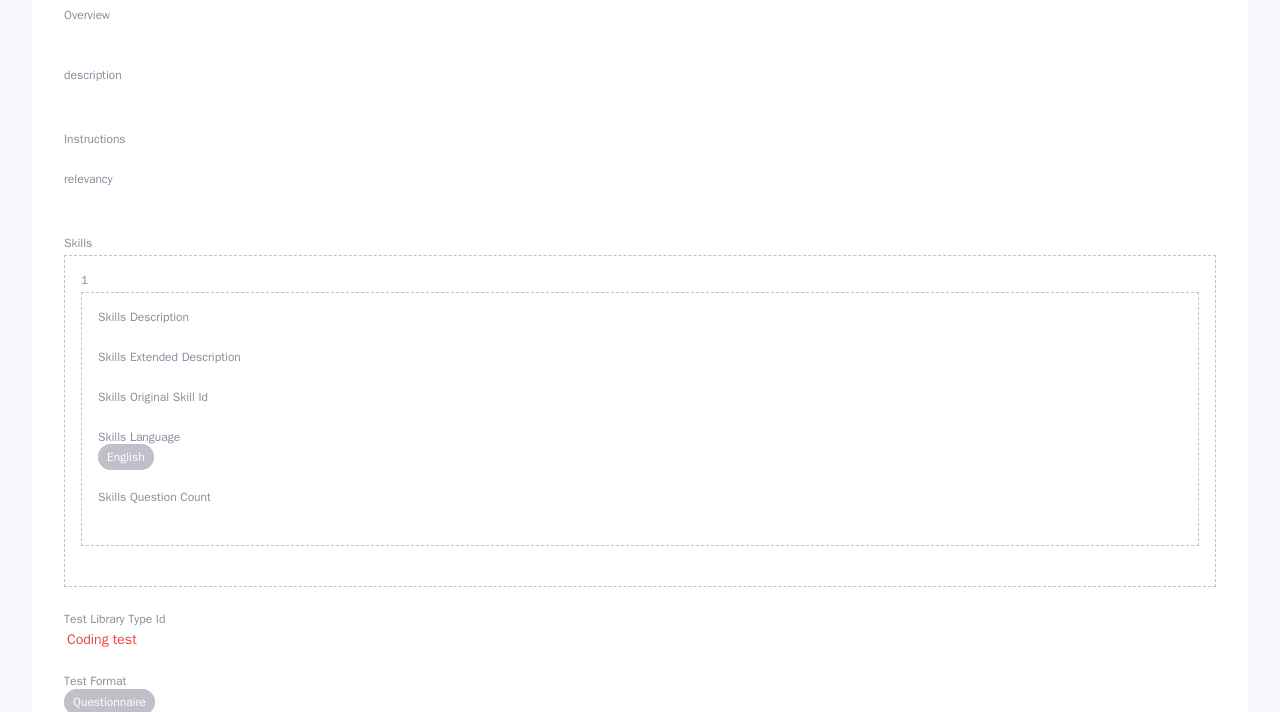 scroll, scrollTop: 0, scrollLeft: 0, axis: both 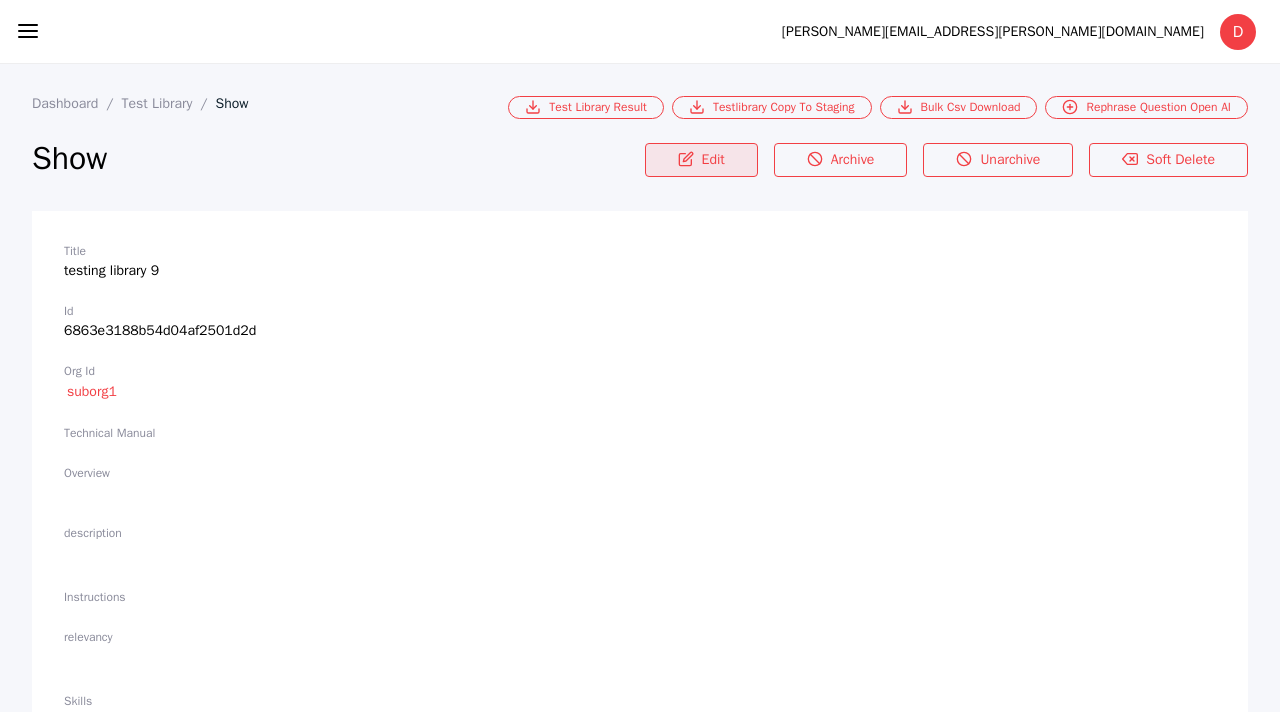 click on "Edit" at bounding box center [701, 160] 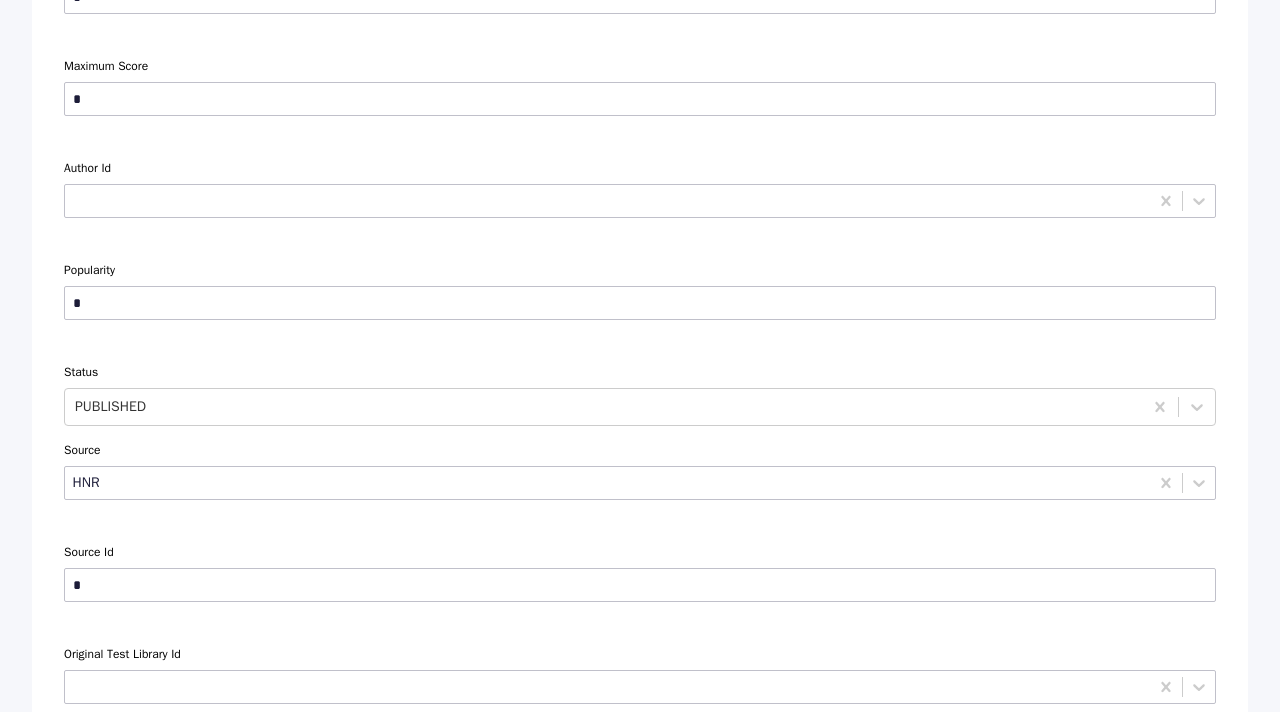 scroll, scrollTop: 4486, scrollLeft: 0, axis: vertical 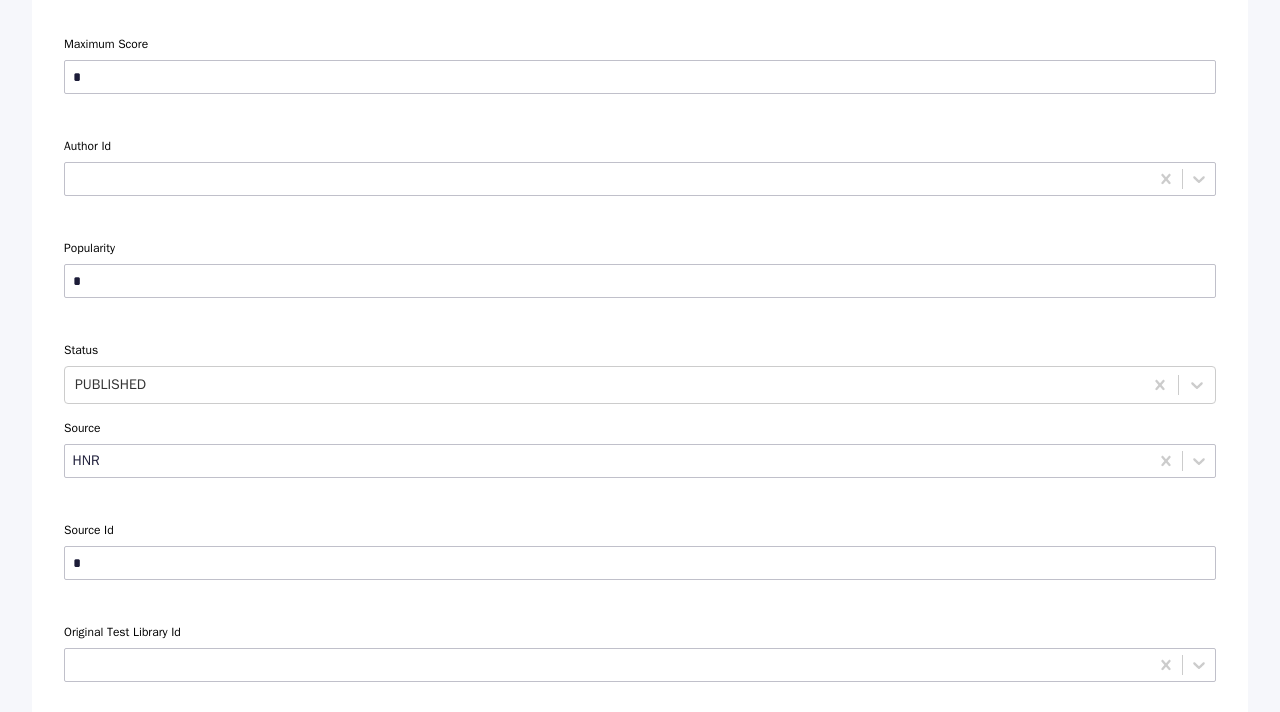 click on "Maximum Score *" at bounding box center [640, 79] 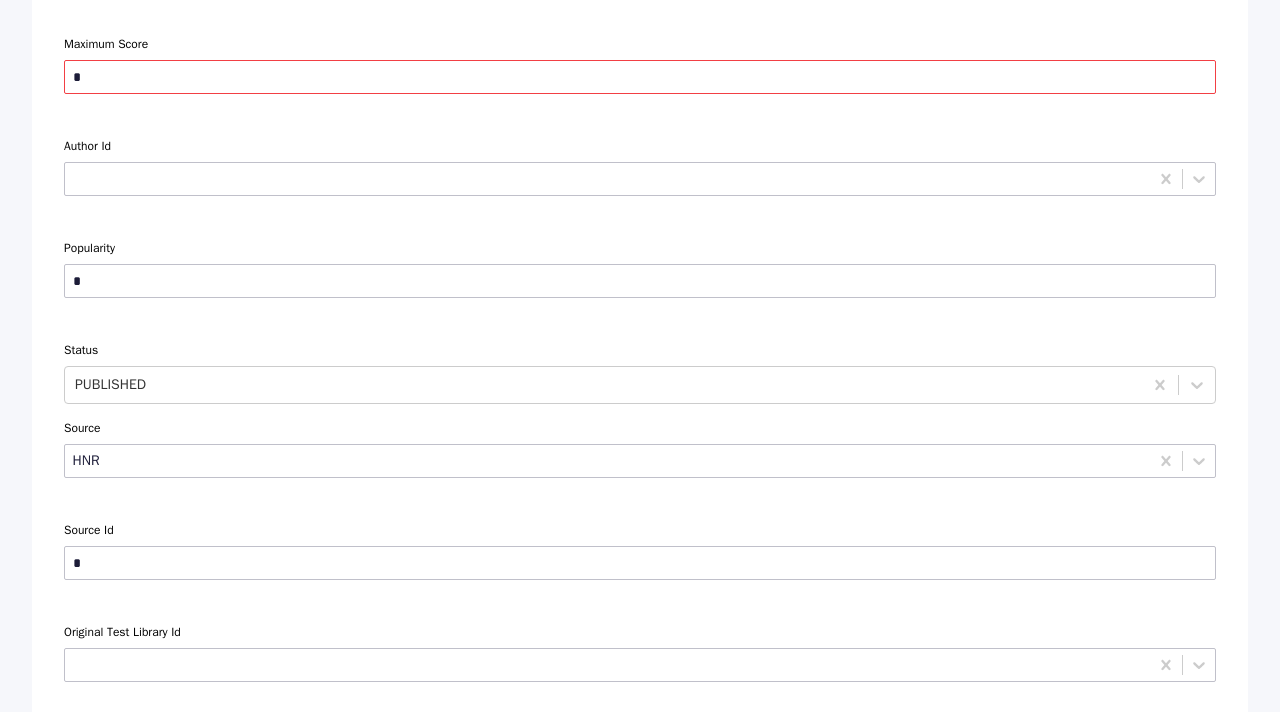 click on "*" at bounding box center [640, 77] 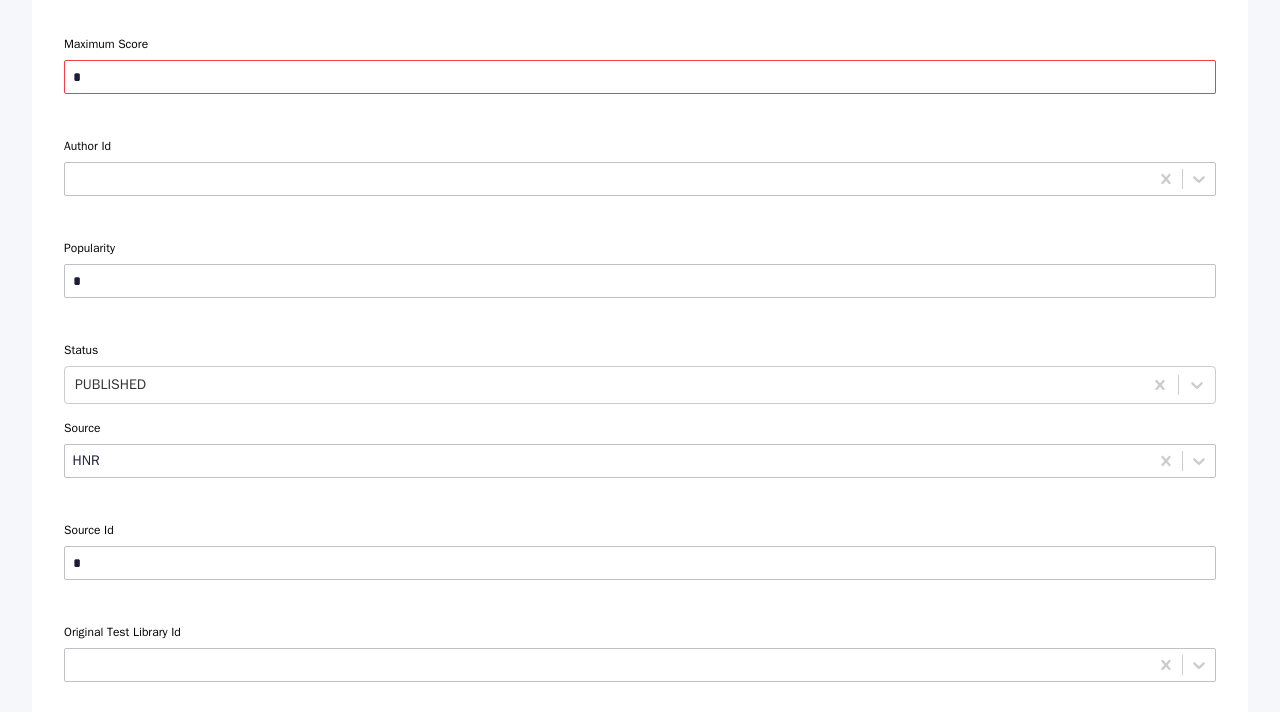 type on "*" 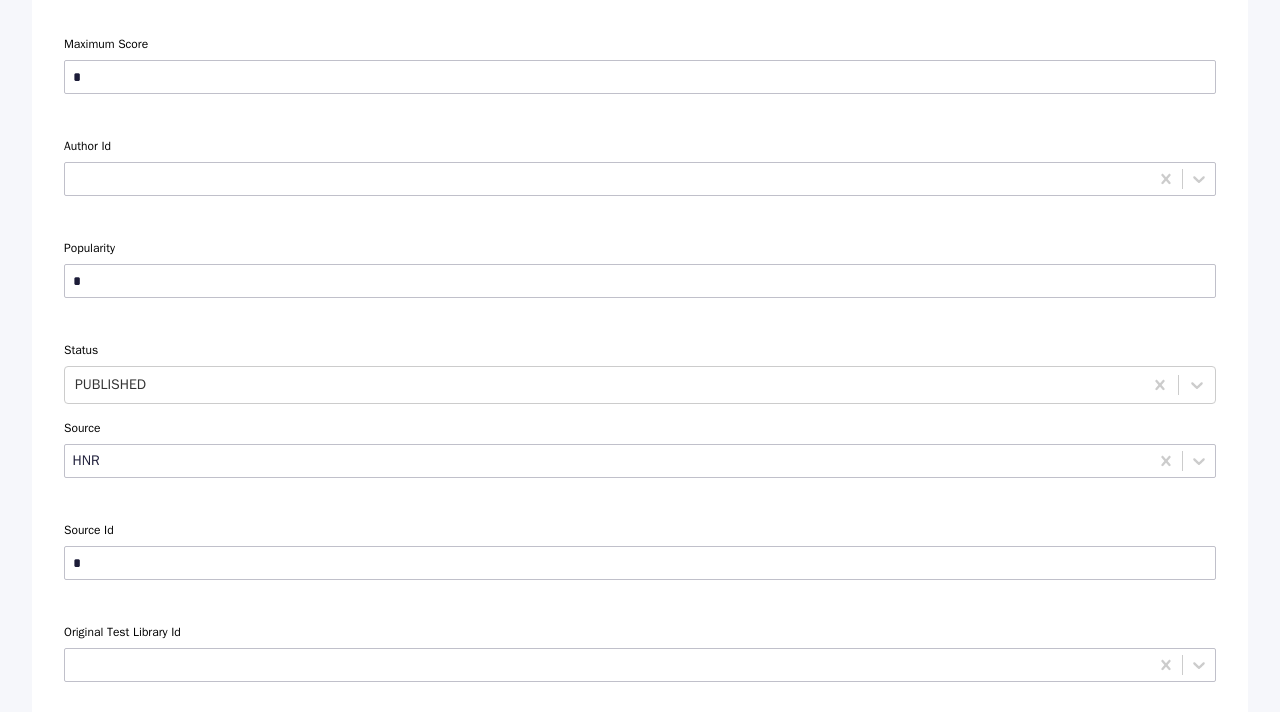 click on "**********" at bounding box center [640, -819] 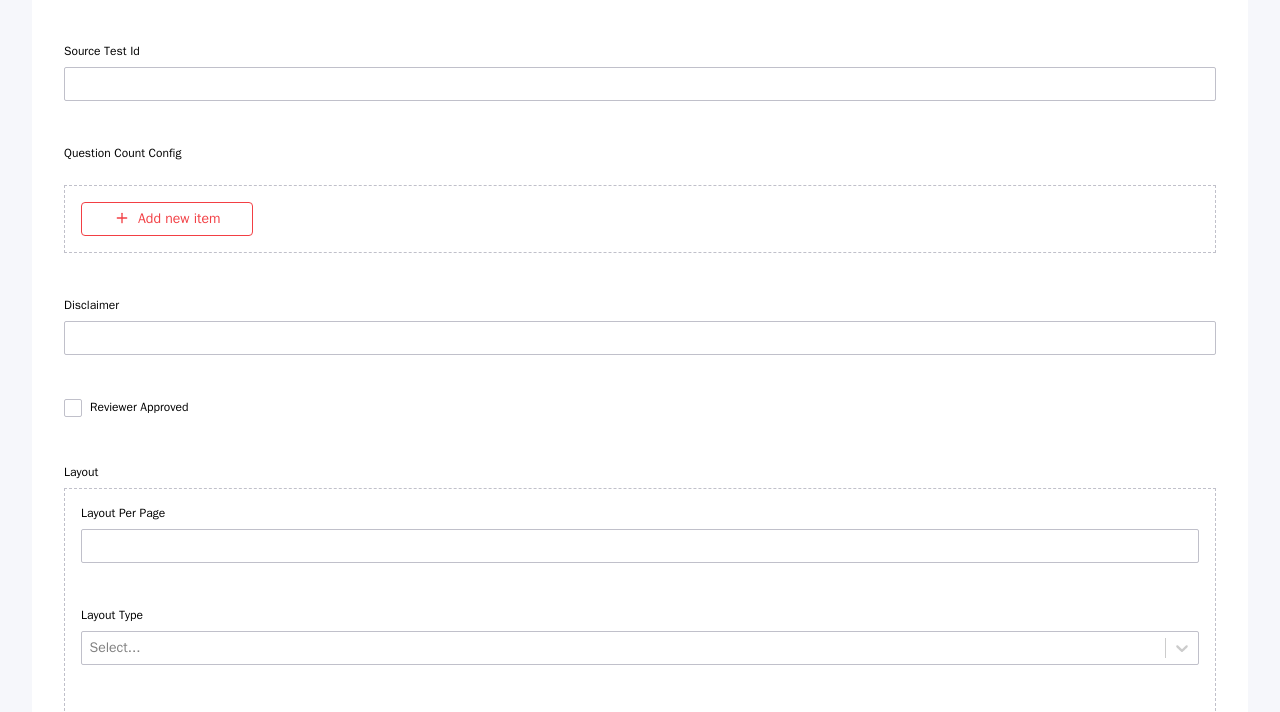 scroll, scrollTop: 6497, scrollLeft: 0, axis: vertical 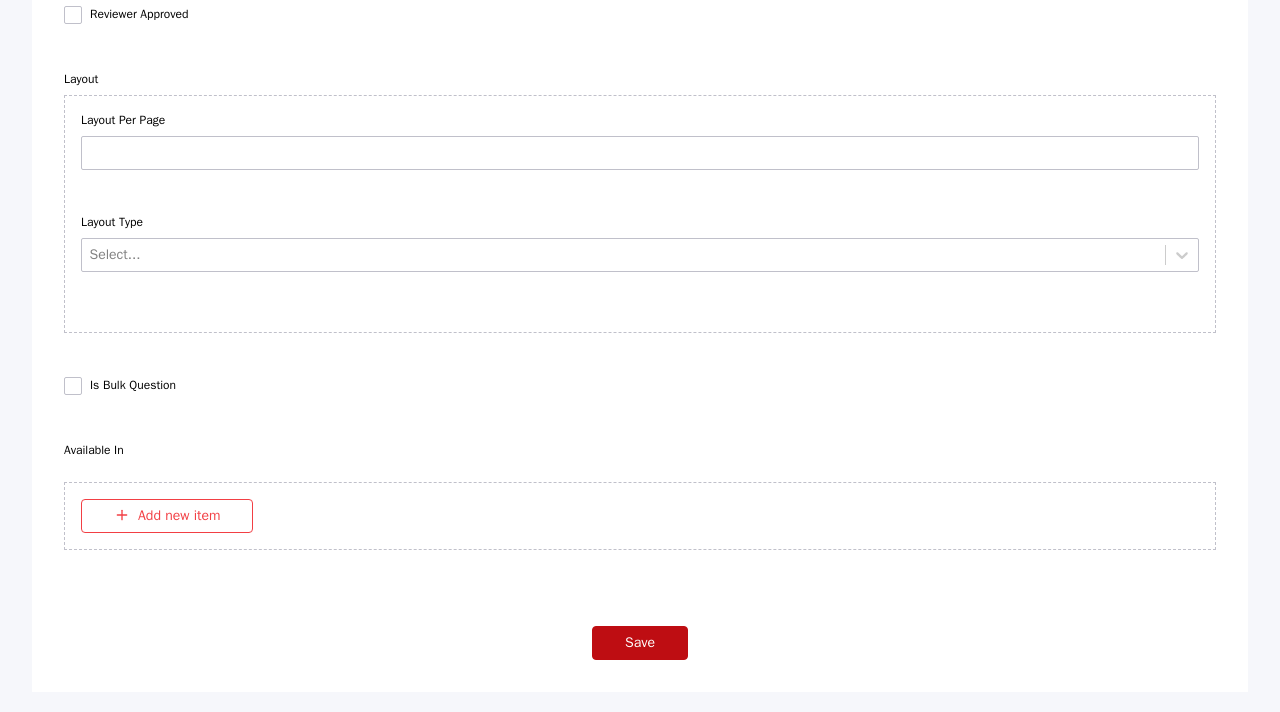 click on "Save" at bounding box center (640, 643) 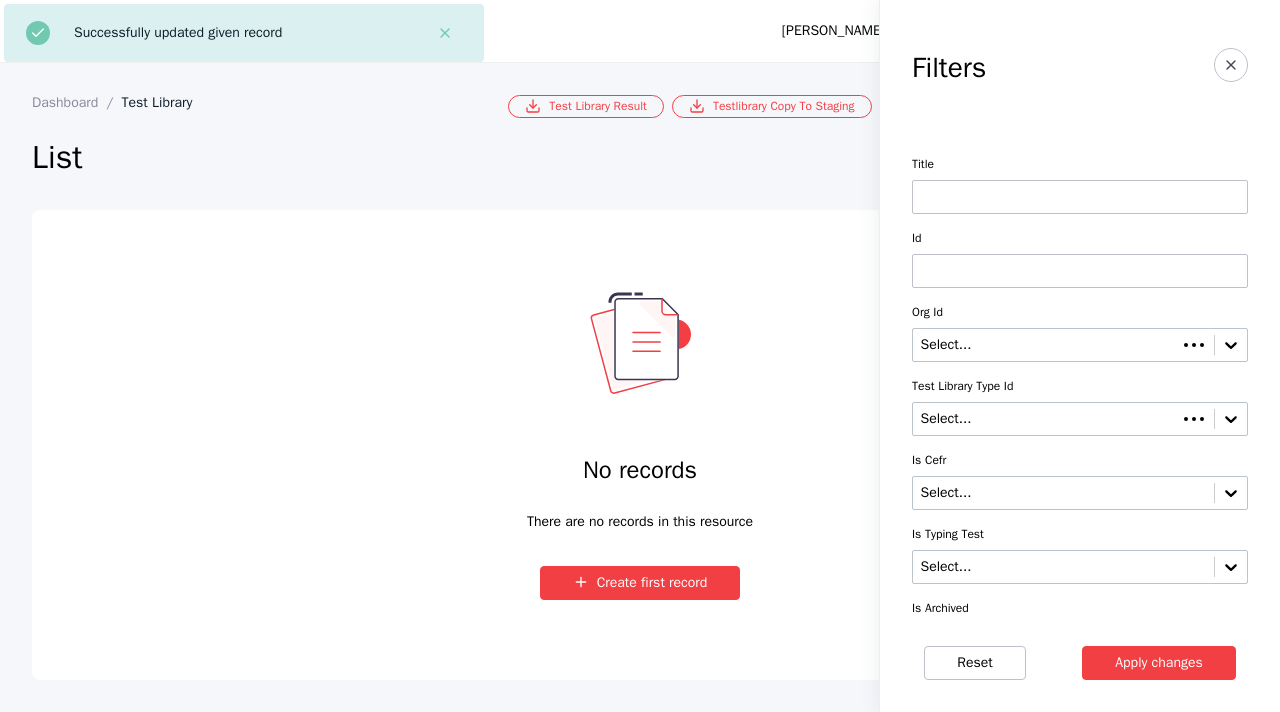 scroll, scrollTop: 0, scrollLeft: 0, axis: both 